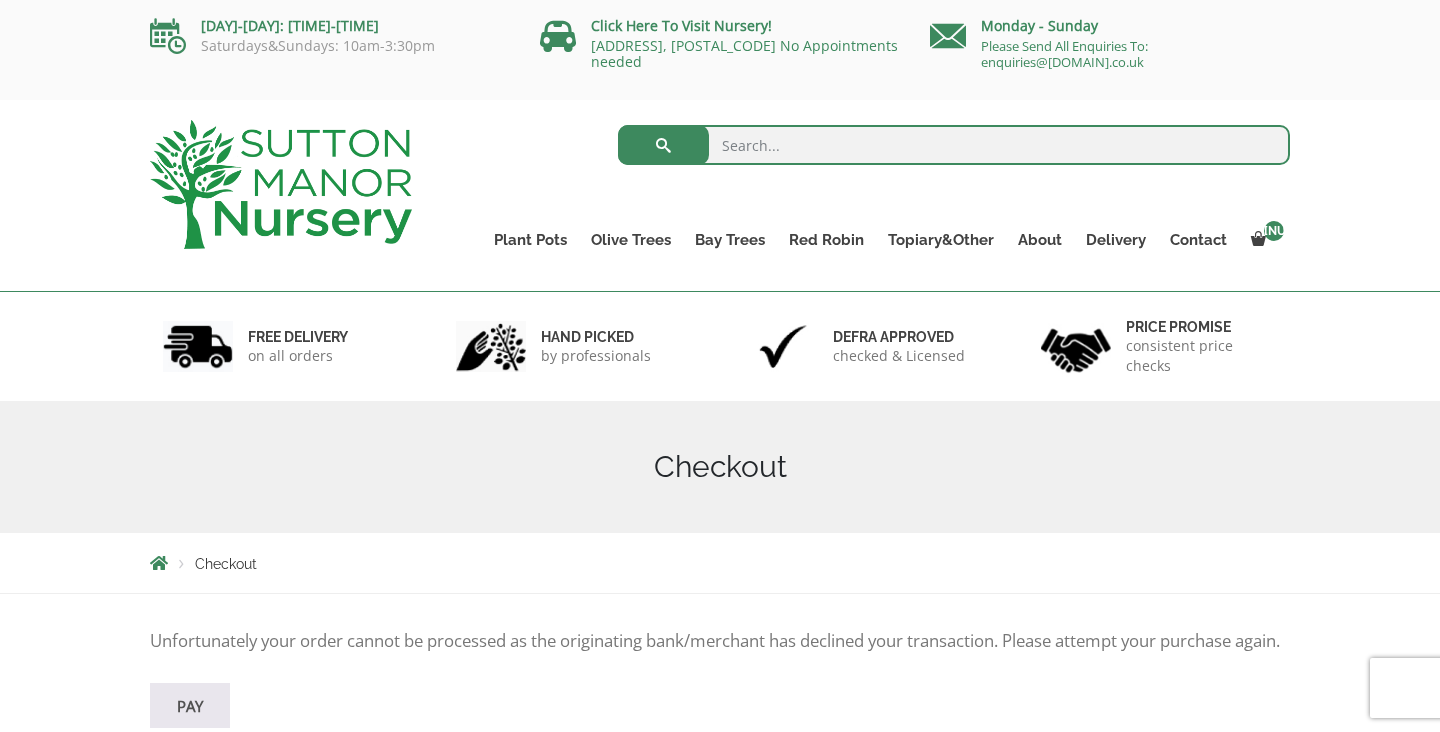 scroll, scrollTop: 0, scrollLeft: 0, axis: both 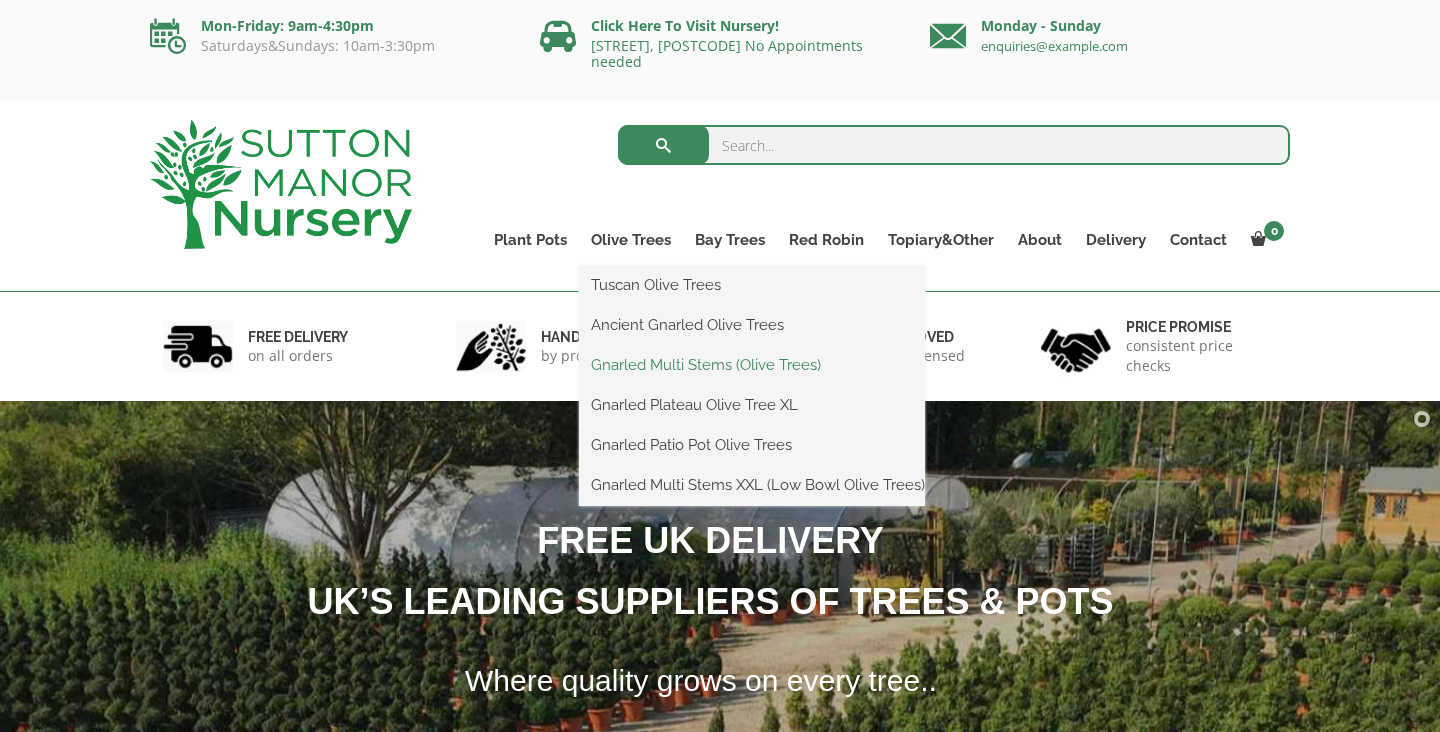 click on "Gnarled Multi Stems (Olive Trees)" at bounding box center [752, 365] 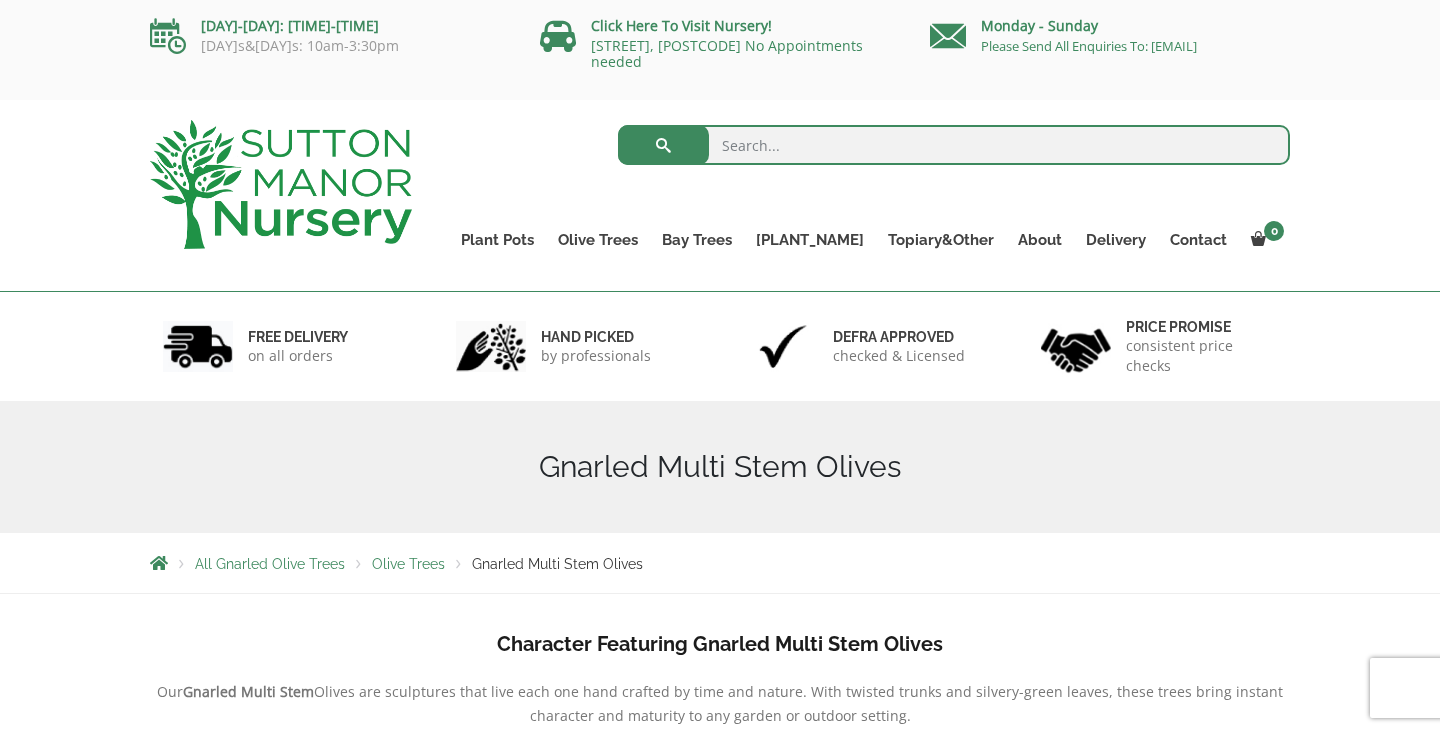 scroll, scrollTop: 0, scrollLeft: 0, axis: both 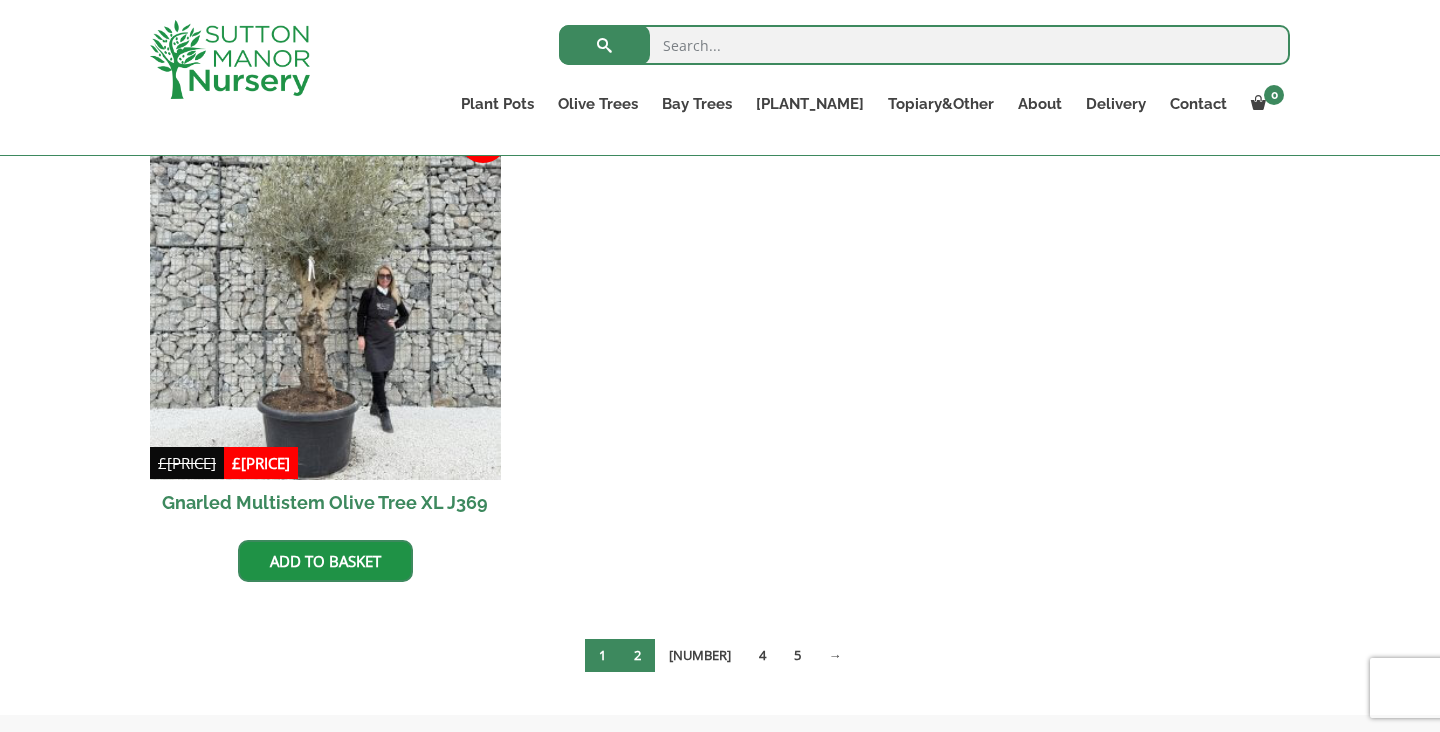 click on "2" at bounding box center [664, 655] 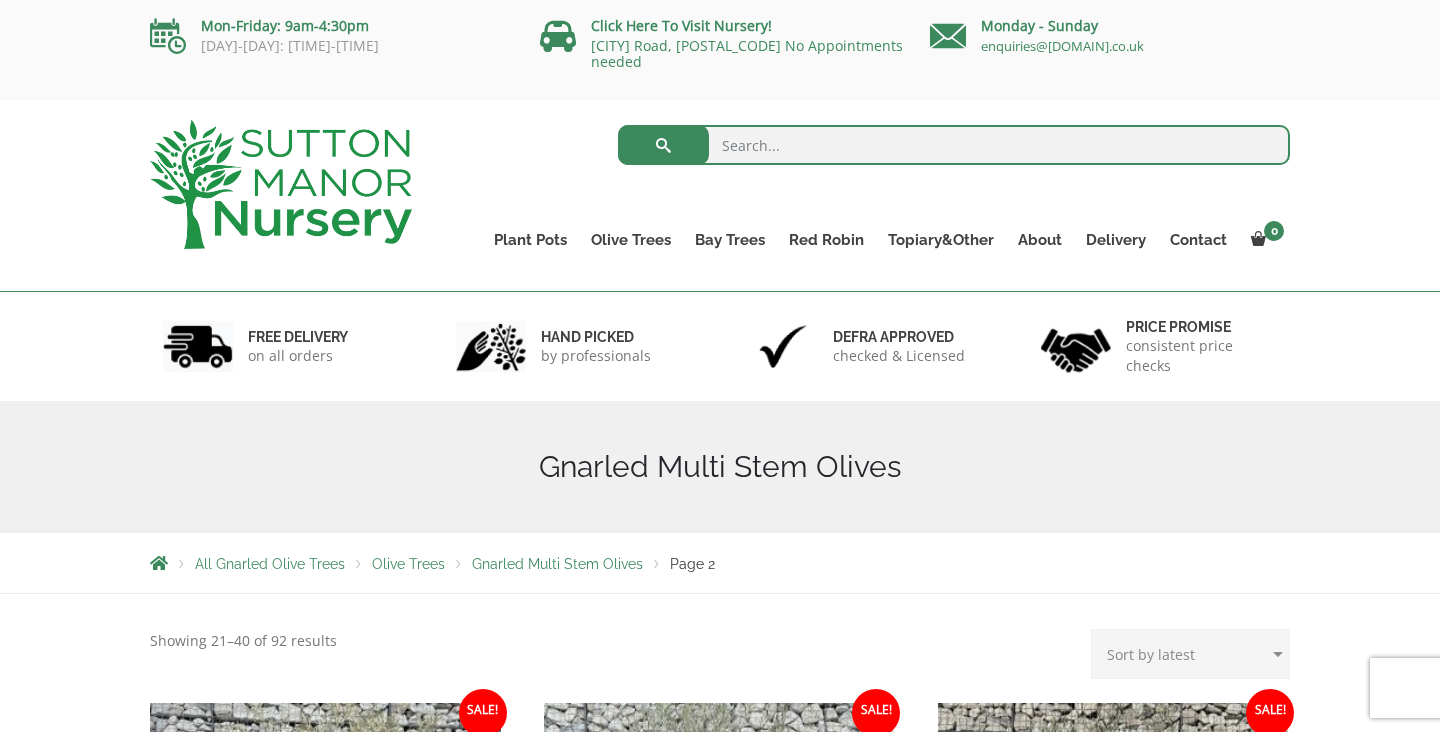 scroll, scrollTop: 0, scrollLeft: 0, axis: both 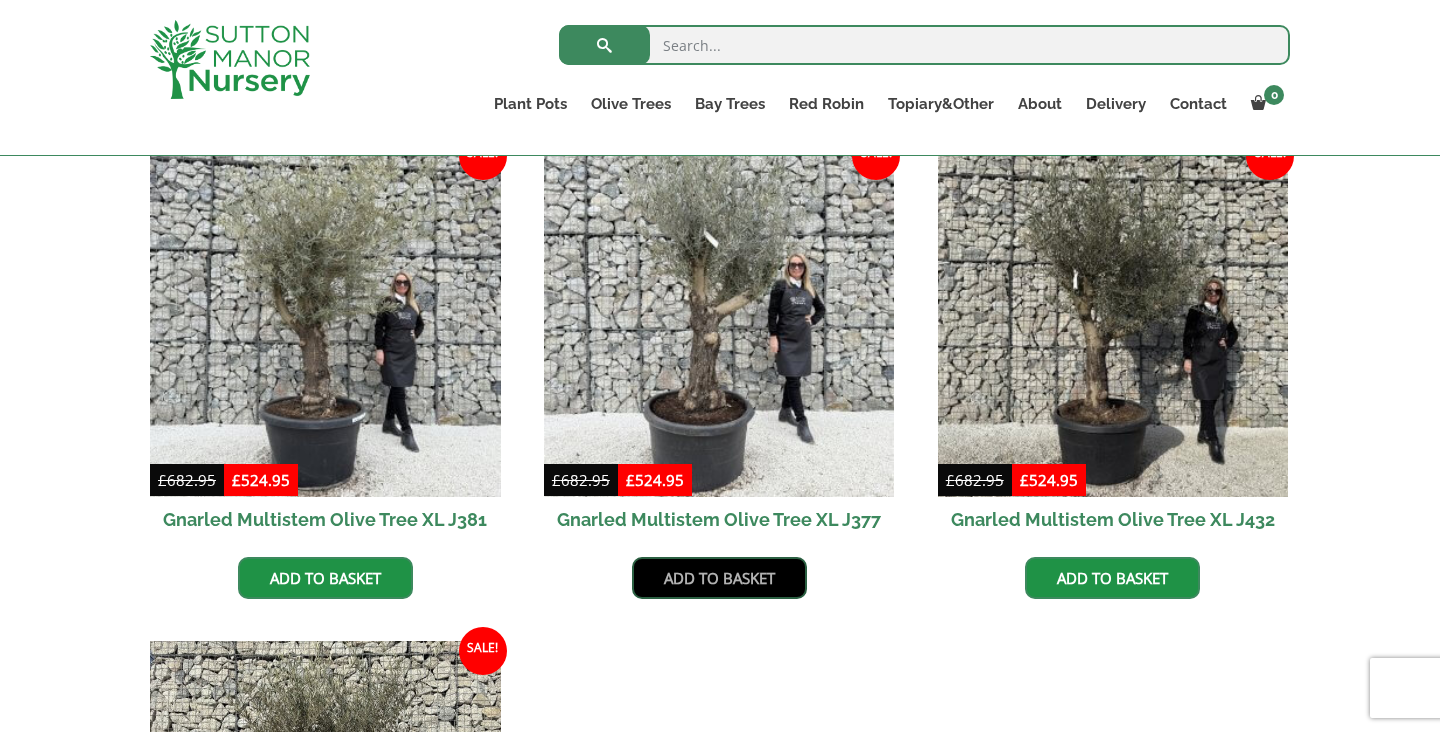 click on "Add to basket" at bounding box center [719, 578] 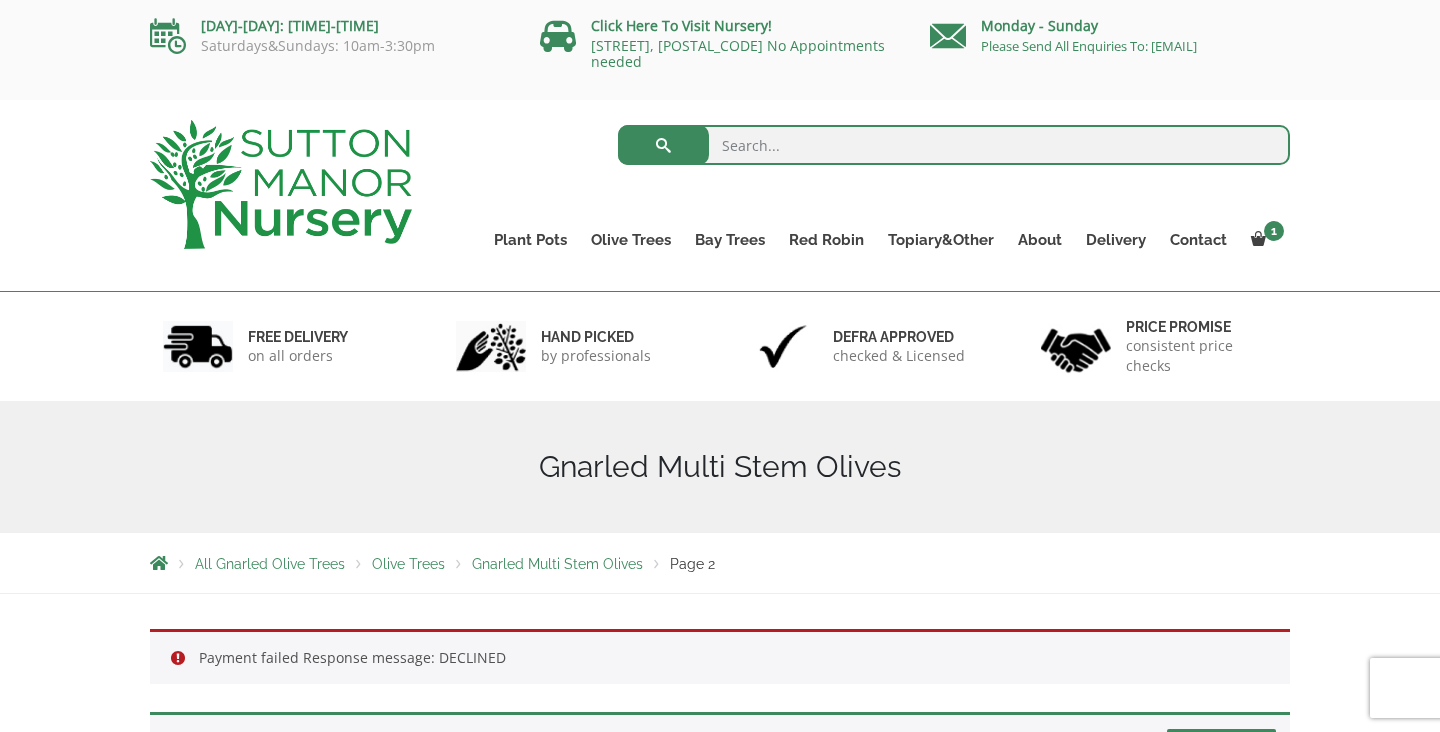 scroll, scrollTop: 0, scrollLeft: 0, axis: both 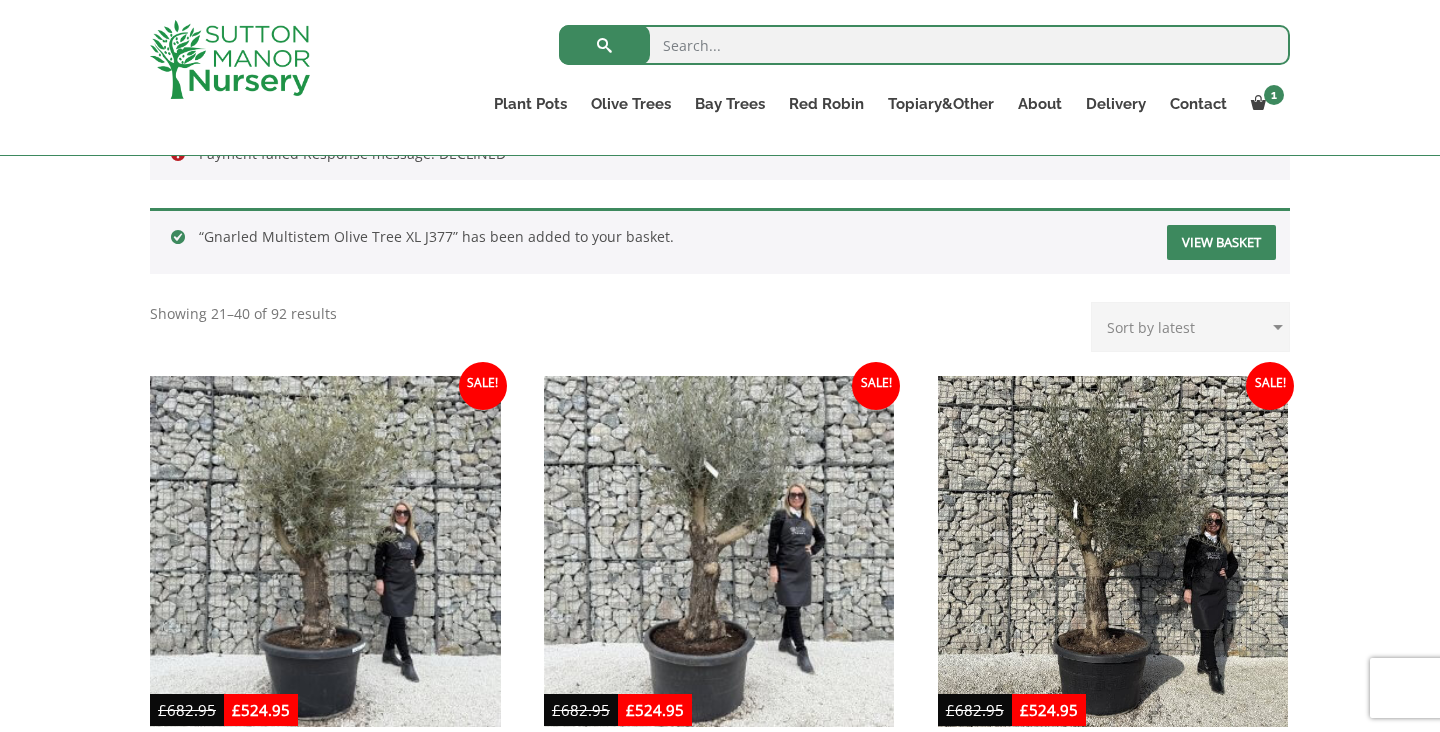 click on "View basket" at bounding box center [1221, 242] 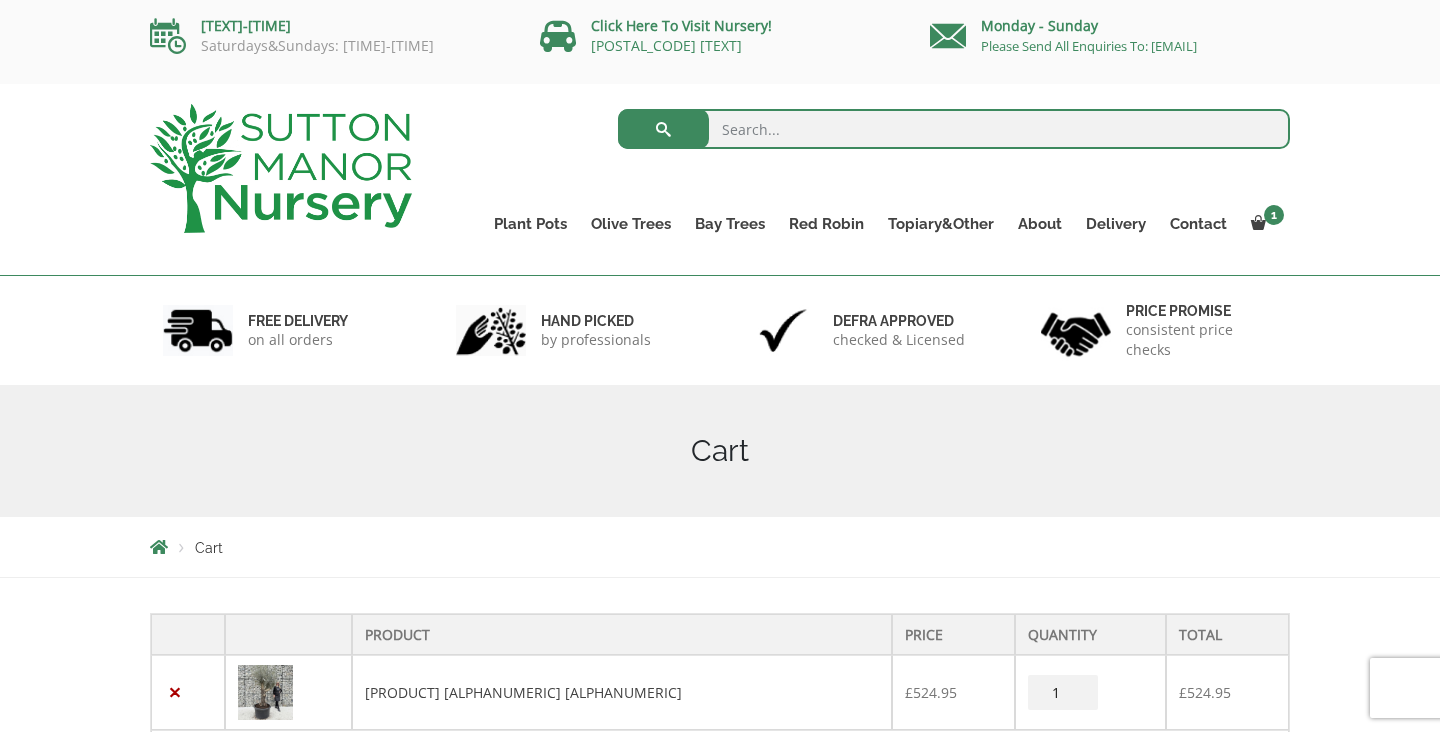 scroll, scrollTop: 0, scrollLeft: 0, axis: both 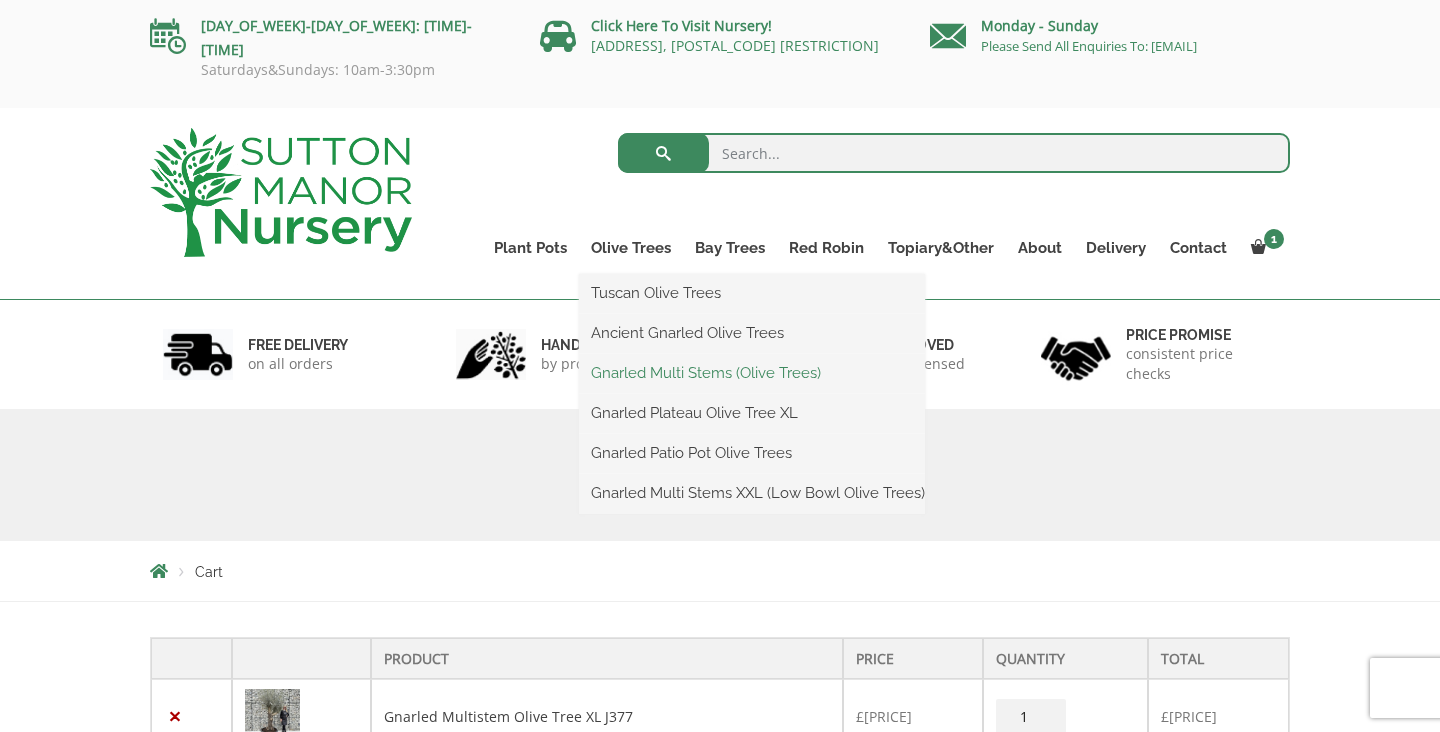 click on "Gnarled Multi Stems (Olive Trees)" at bounding box center (752, 373) 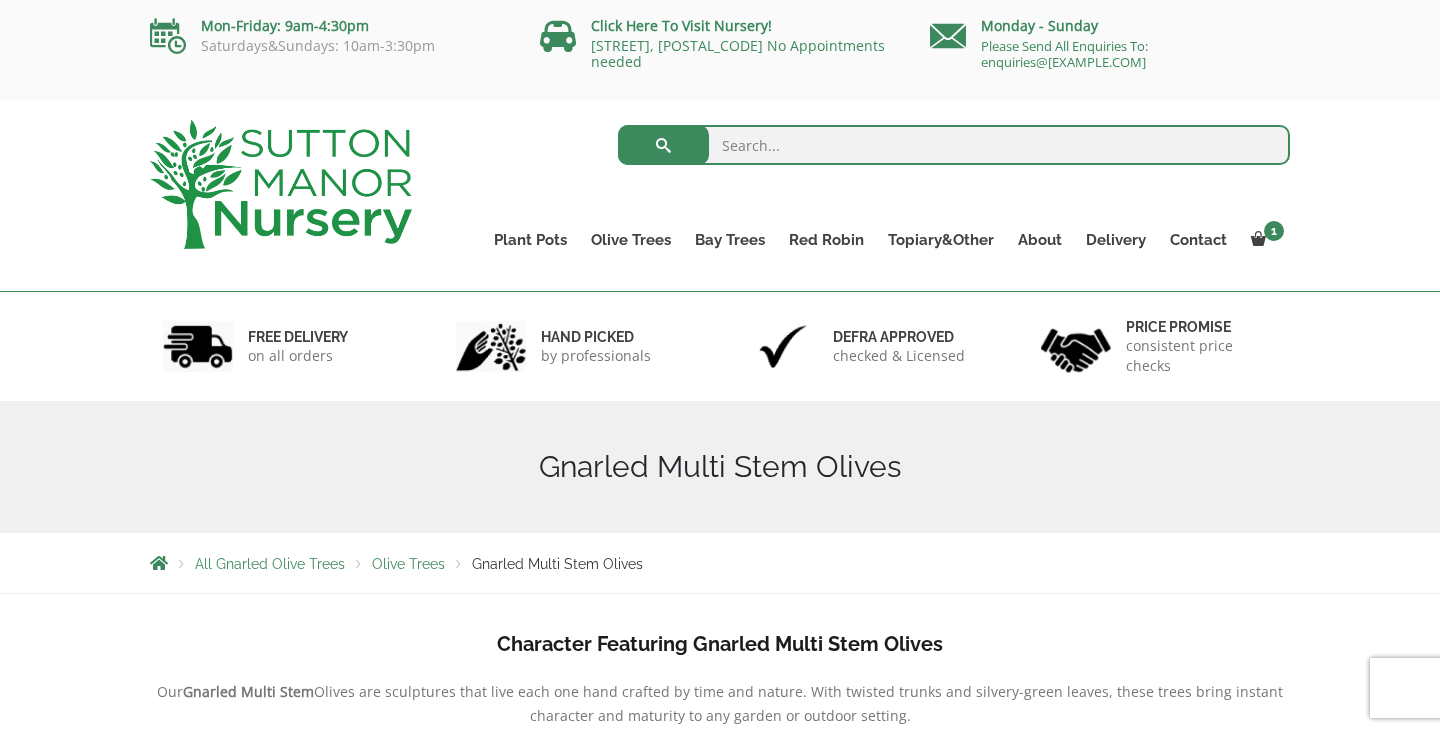 scroll, scrollTop: 0, scrollLeft: 0, axis: both 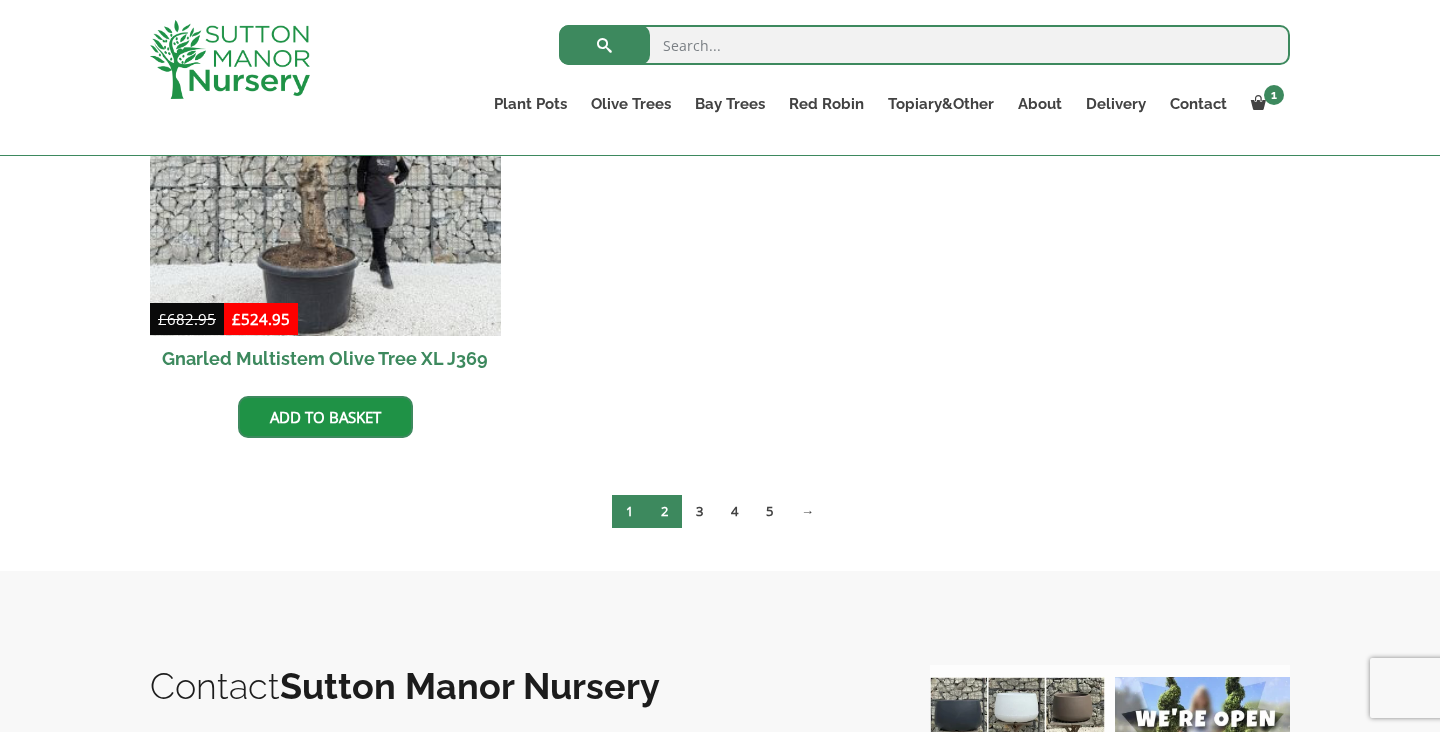 click on "2" at bounding box center [664, 511] 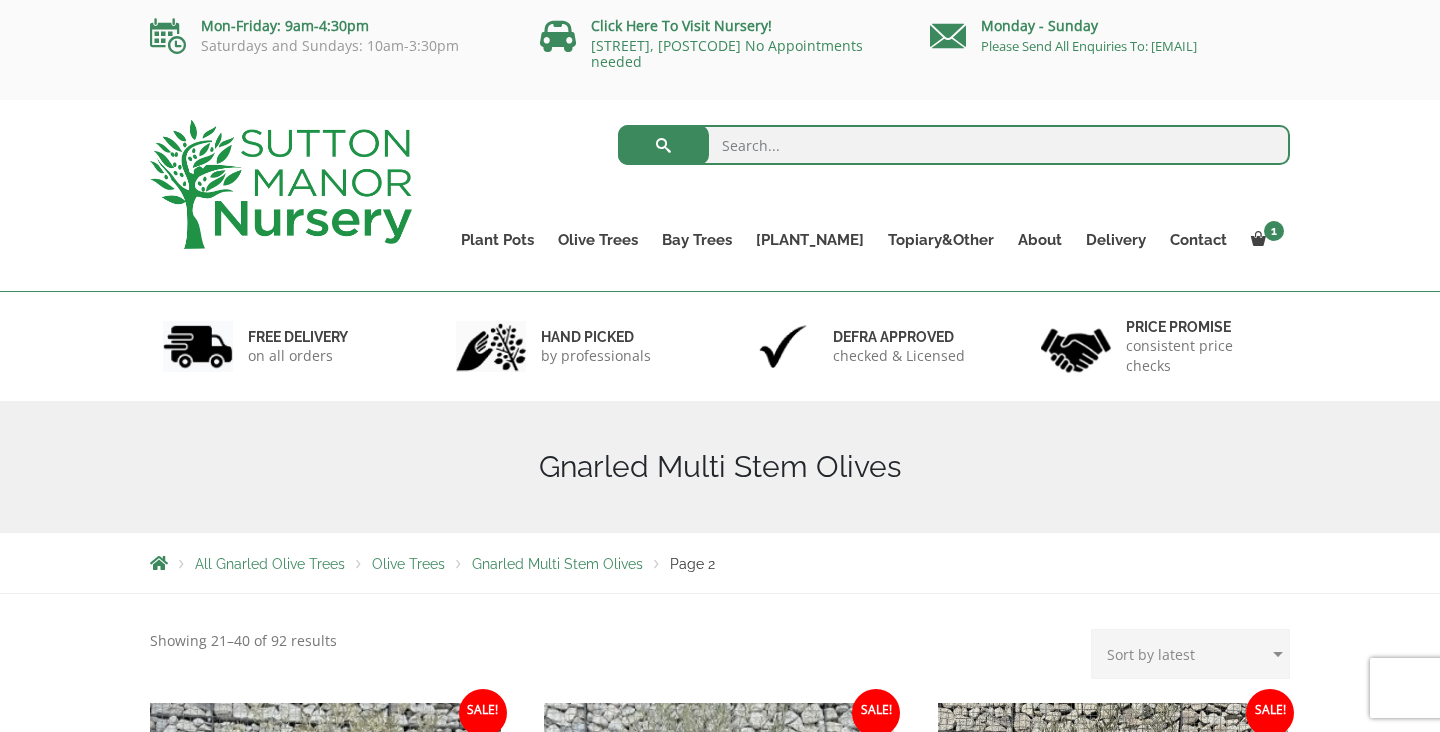 scroll, scrollTop: 148, scrollLeft: 0, axis: vertical 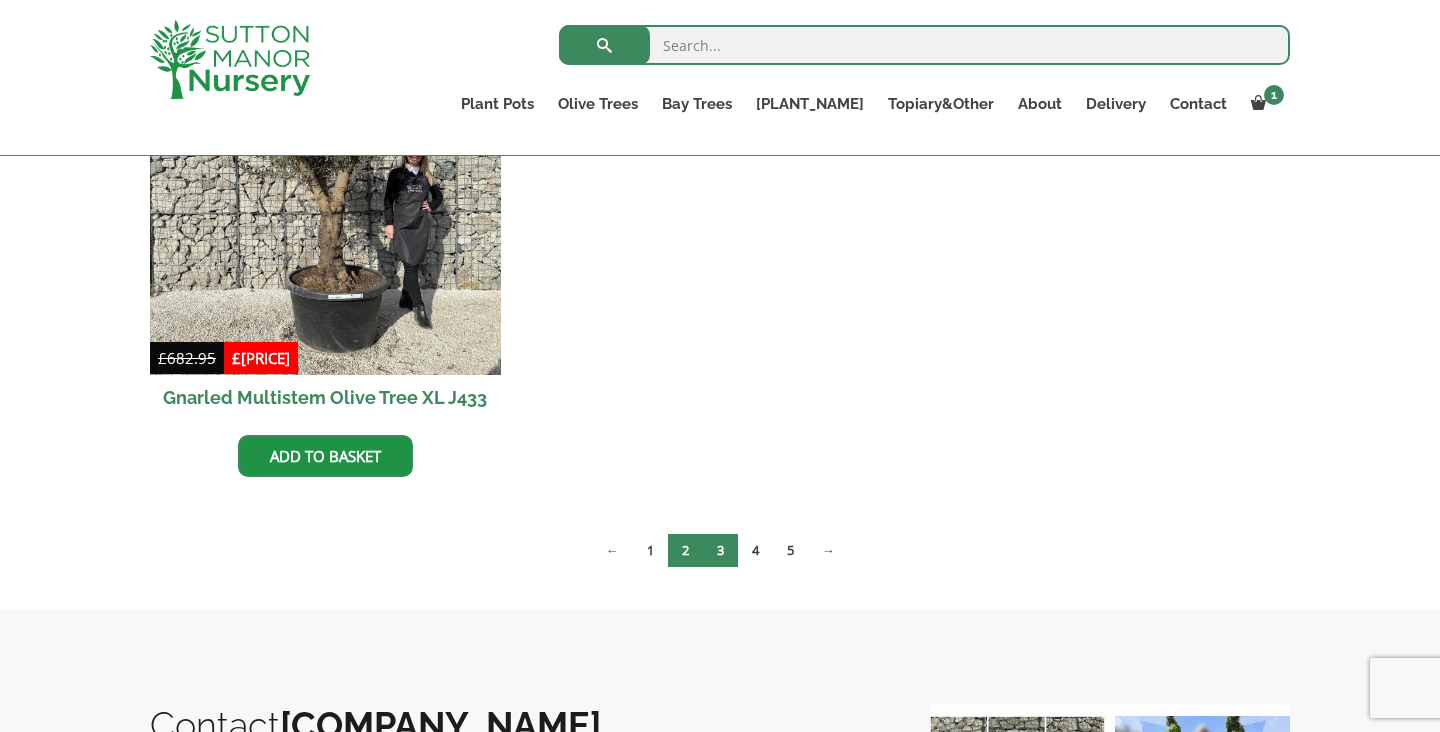 click on "3" at bounding box center (720, 550) 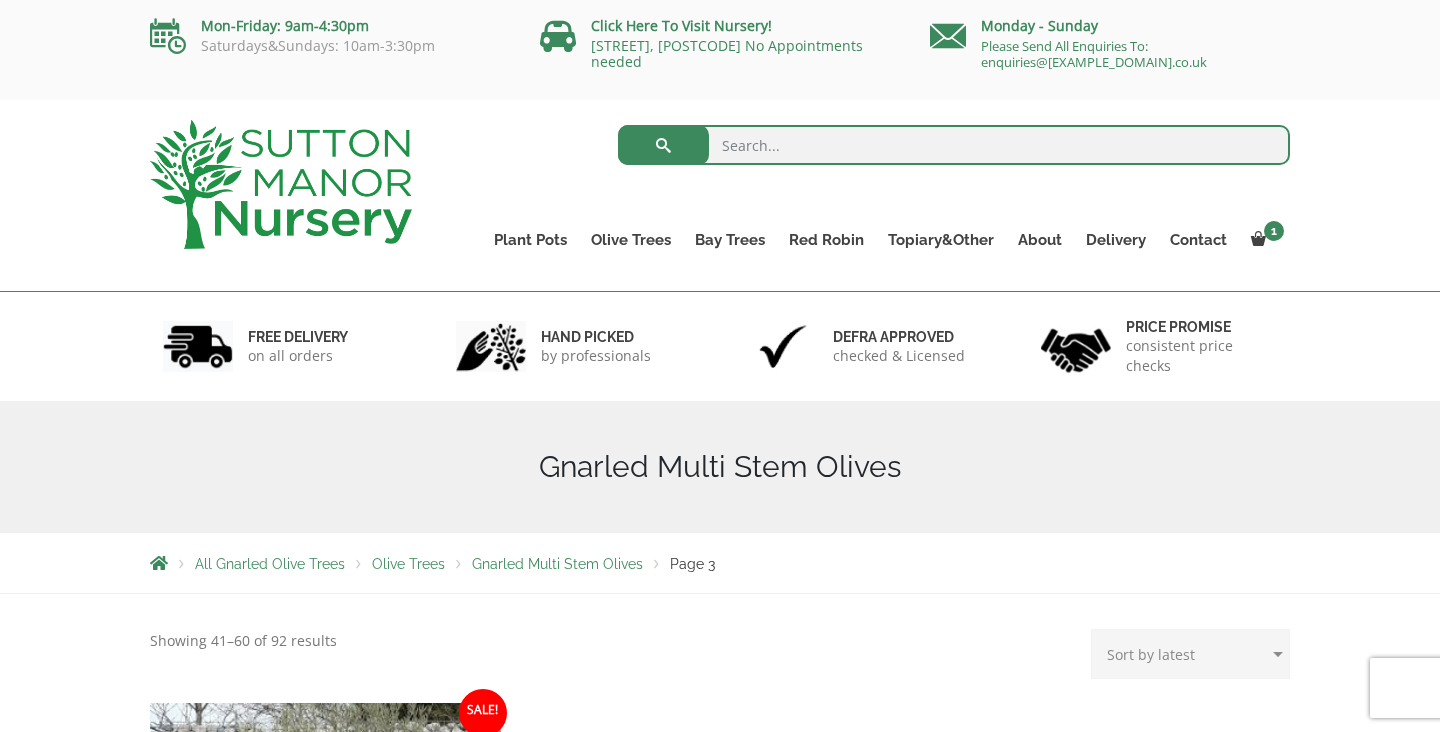 scroll, scrollTop: 0, scrollLeft: 0, axis: both 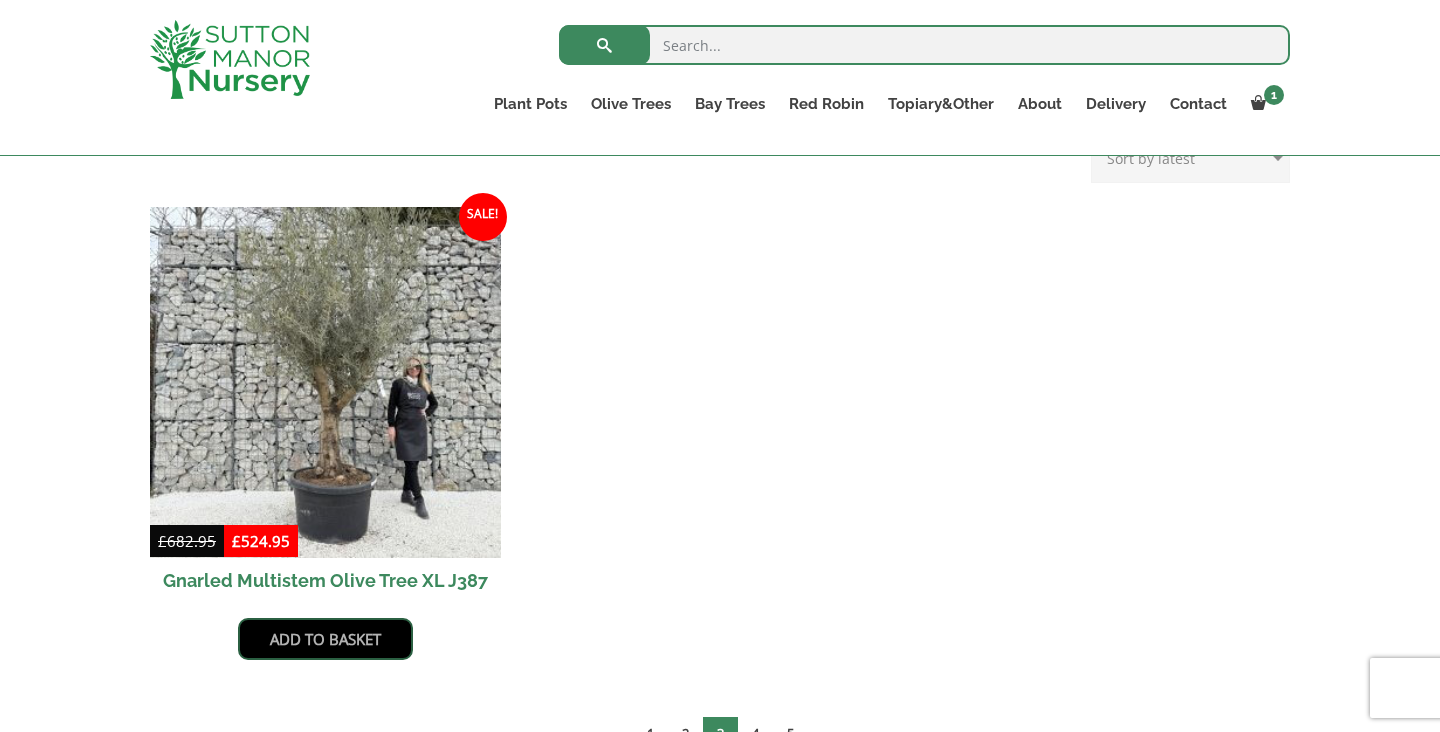 click on "Add to basket" at bounding box center (325, 639) 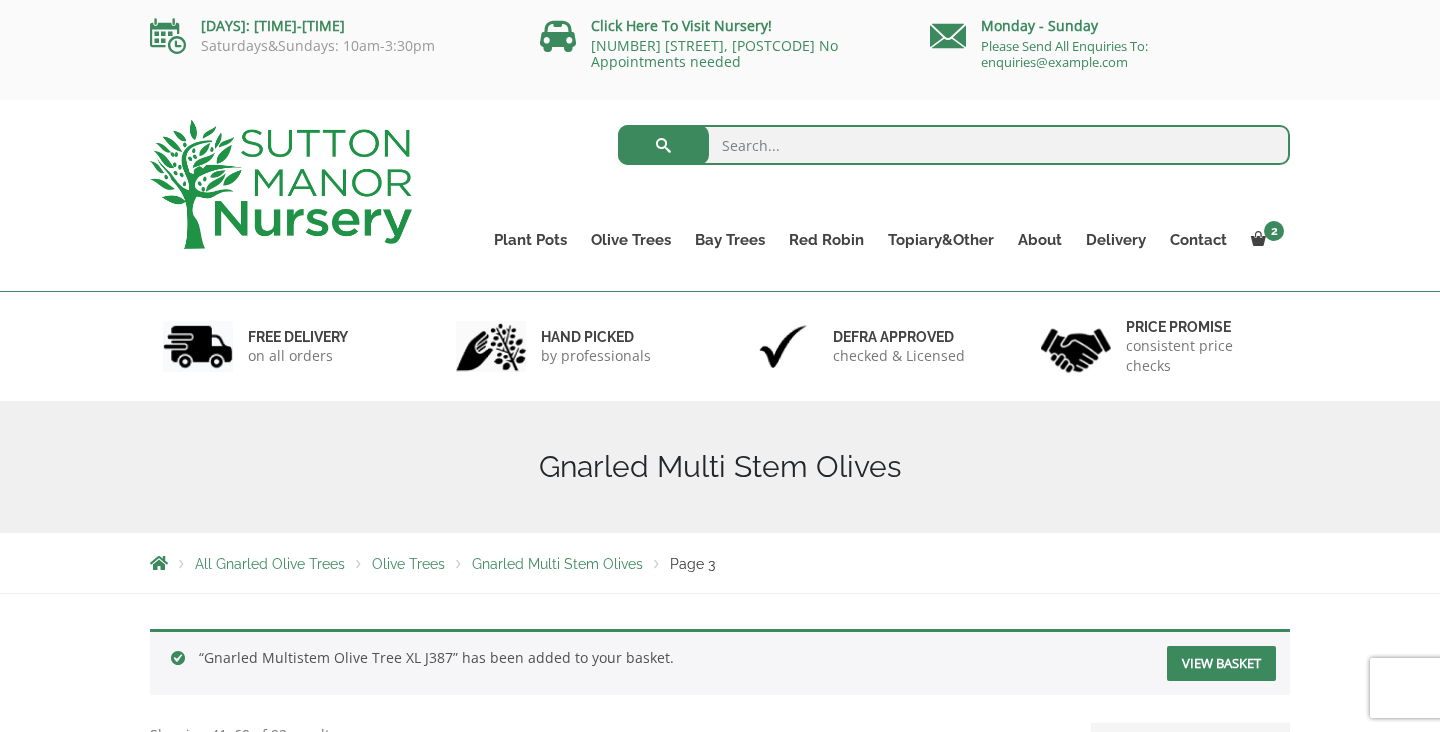 scroll, scrollTop: 0, scrollLeft: 0, axis: both 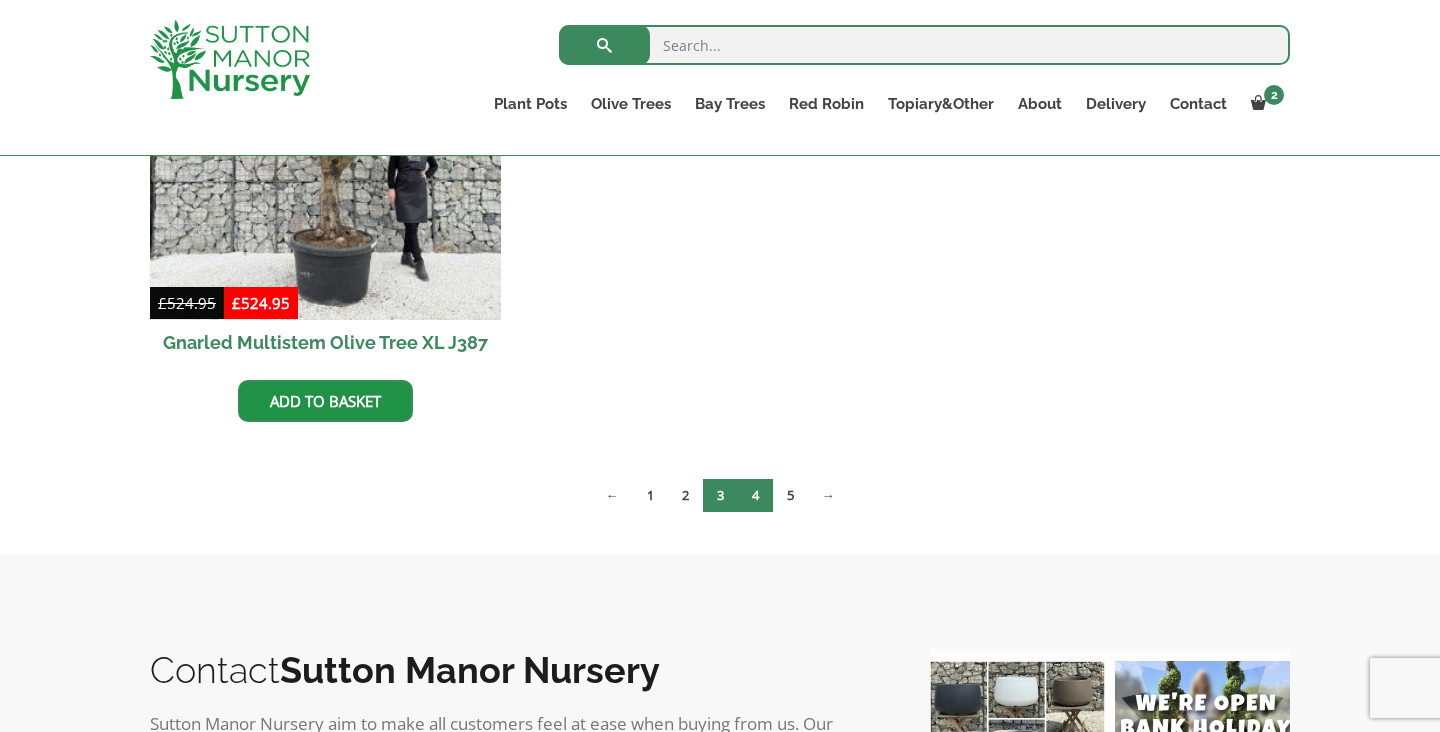 click on "4" at bounding box center [755, 495] 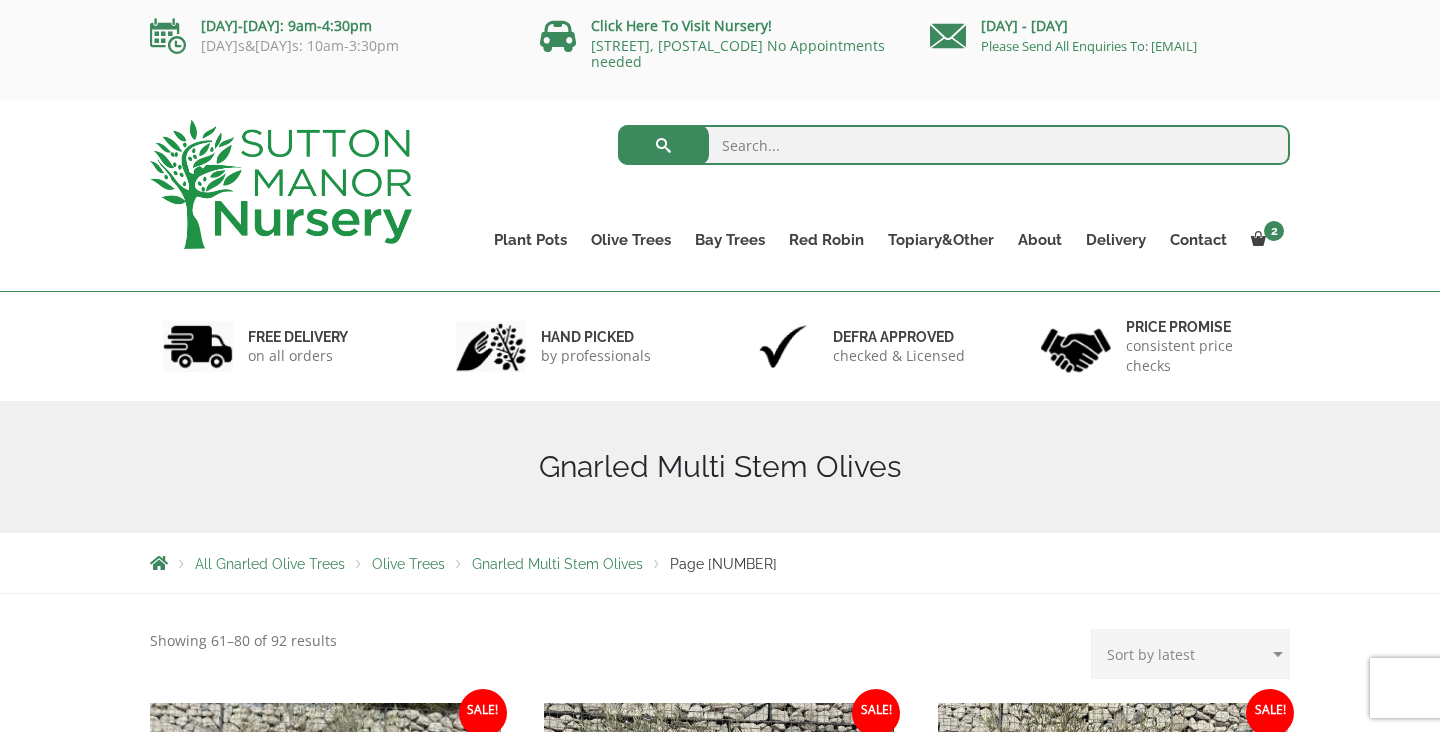 scroll, scrollTop: 112, scrollLeft: 0, axis: vertical 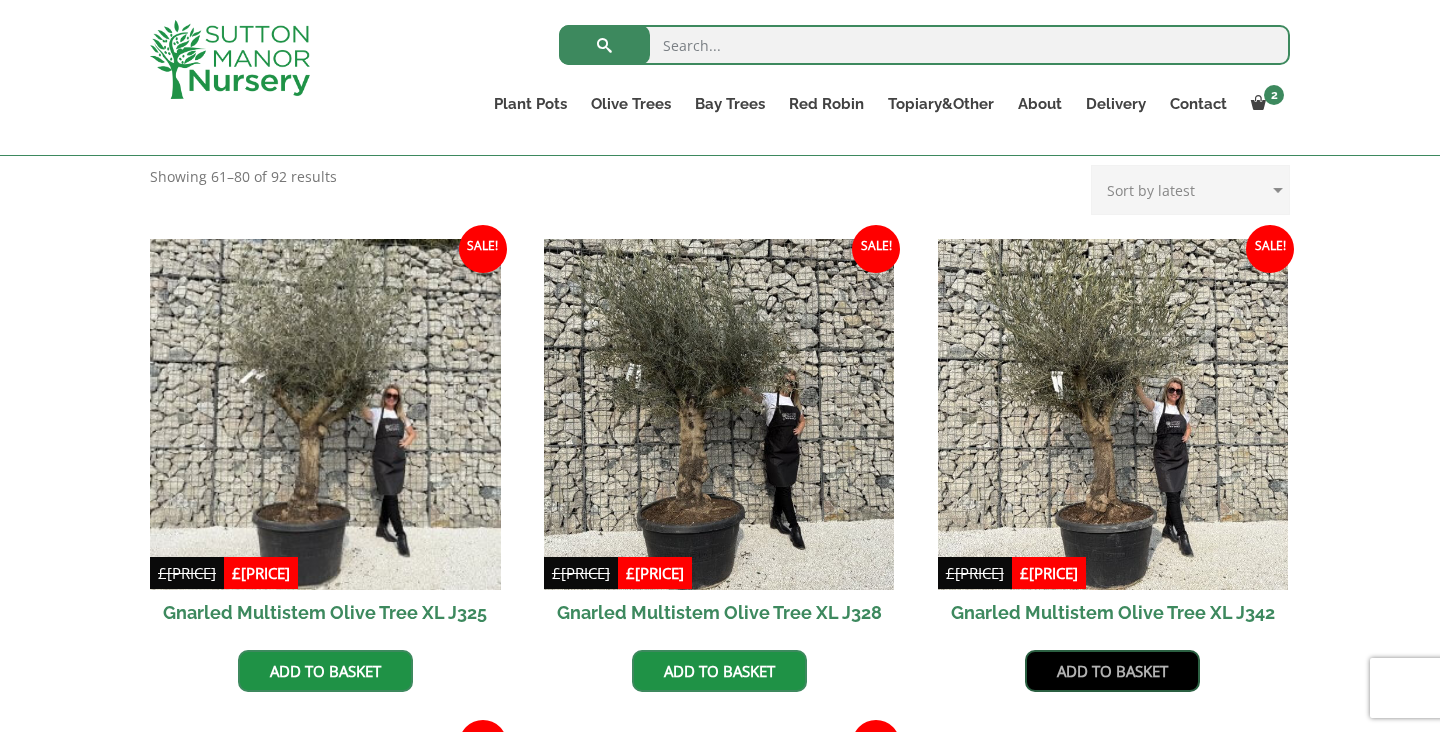click on "Add to basket" at bounding box center (1112, 671) 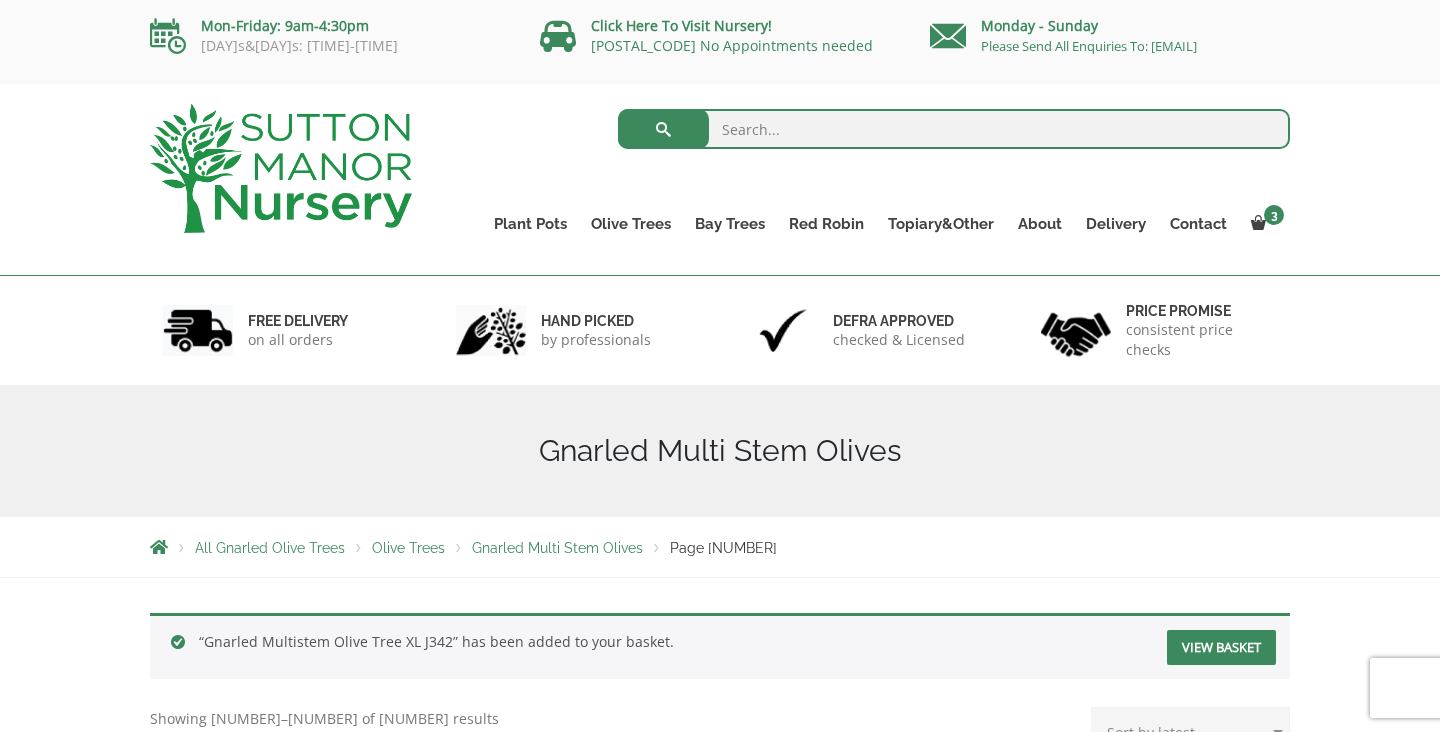 scroll, scrollTop: 0, scrollLeft: 0, axis: both 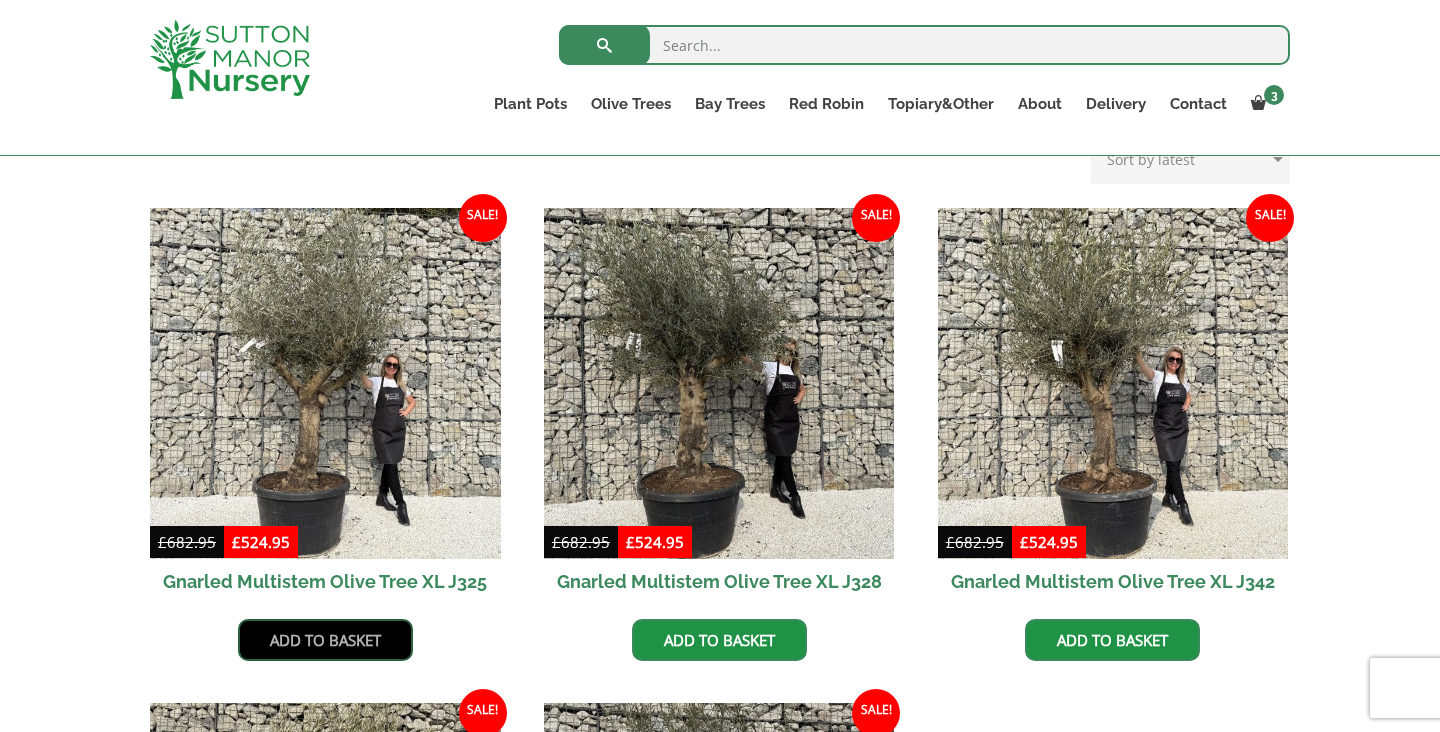 click on "Add to basket" at bounding box center (325, 749) 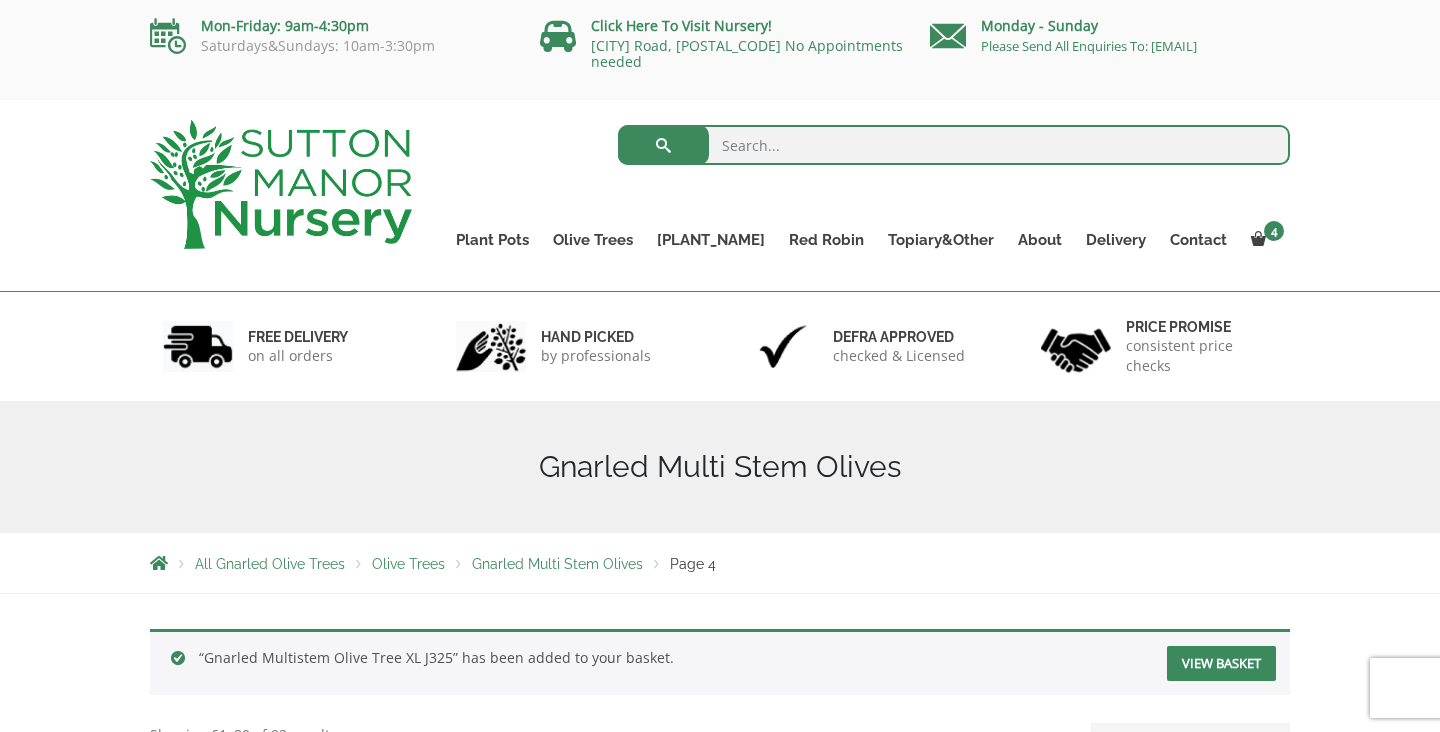 scroll, scrollTop: 0, scrollLeft: 0, axis: both 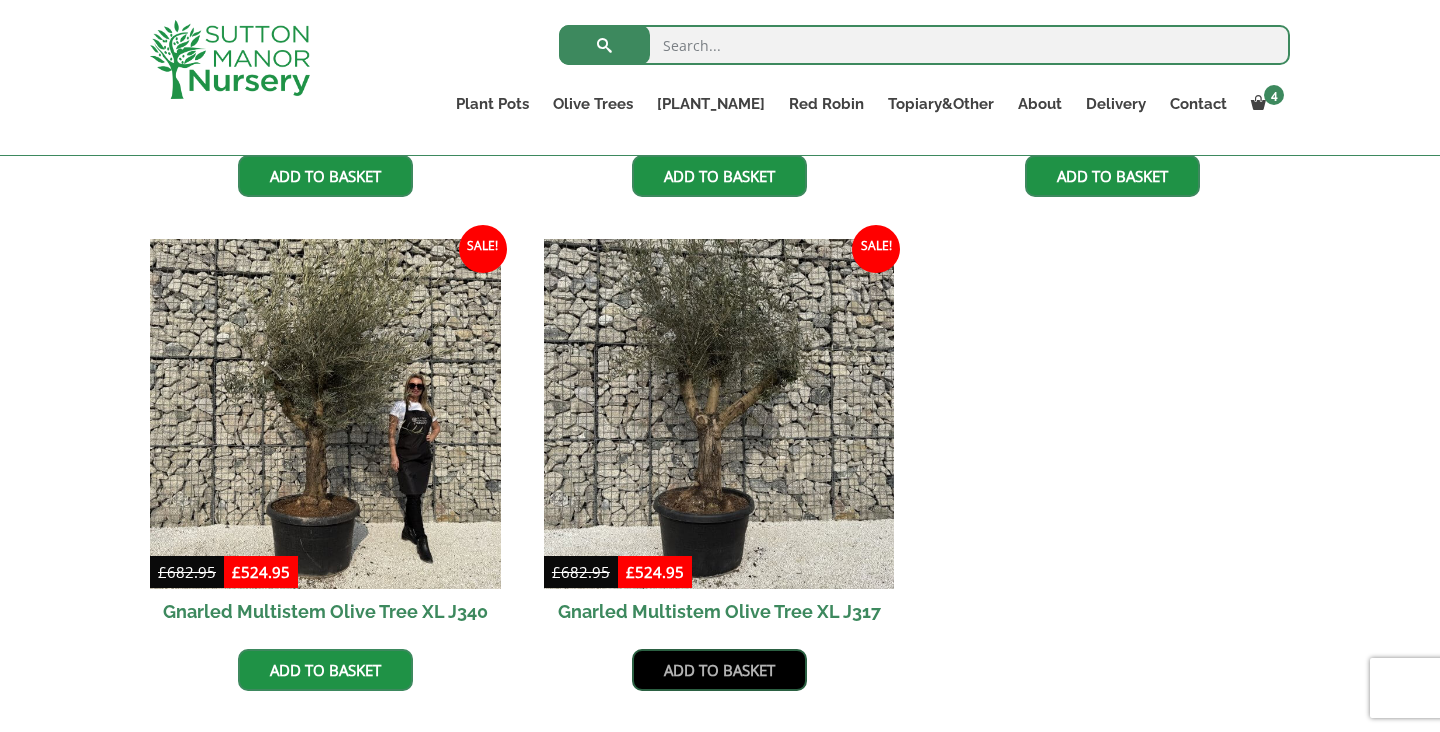 click on "Add to basket" at bounding box center (719, 670) 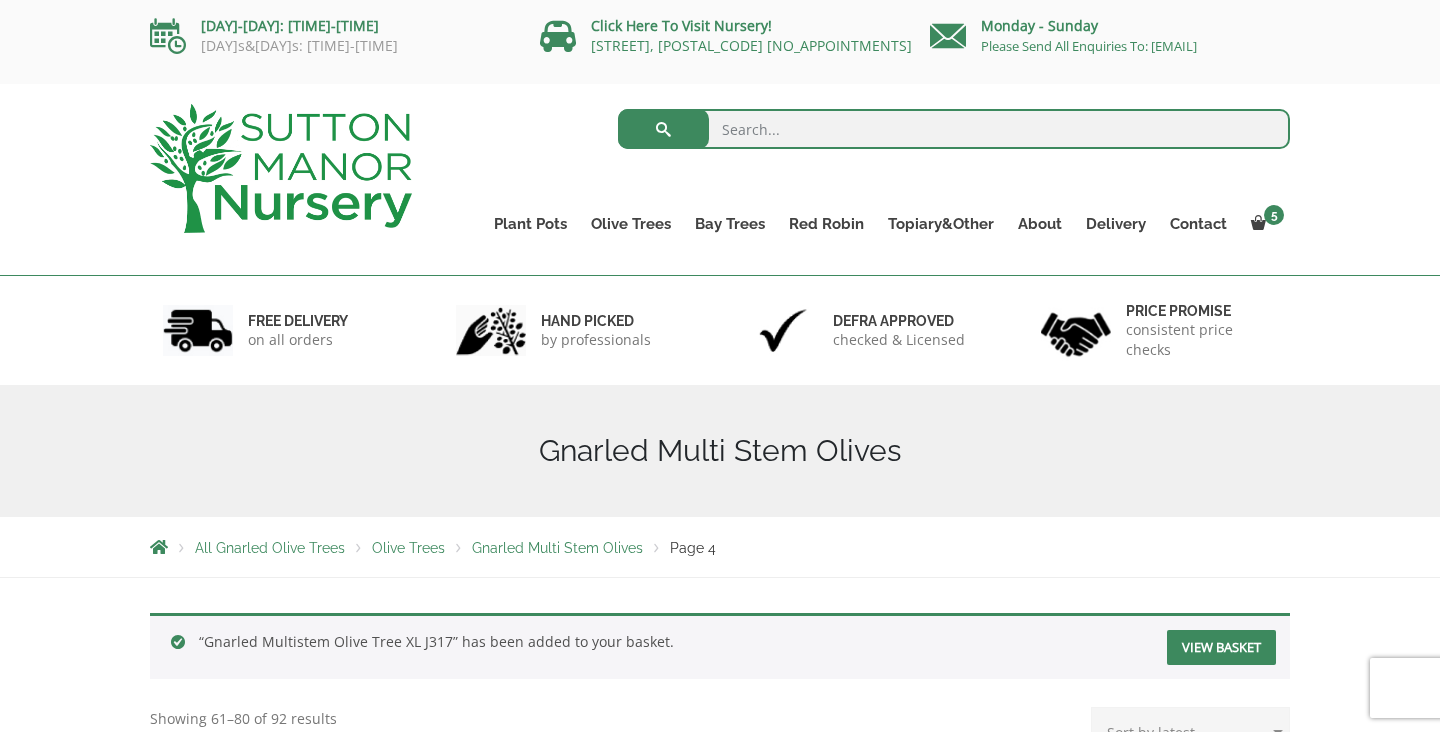 scroll, scrollTop: 0, scrollLeft: 0, axis: both 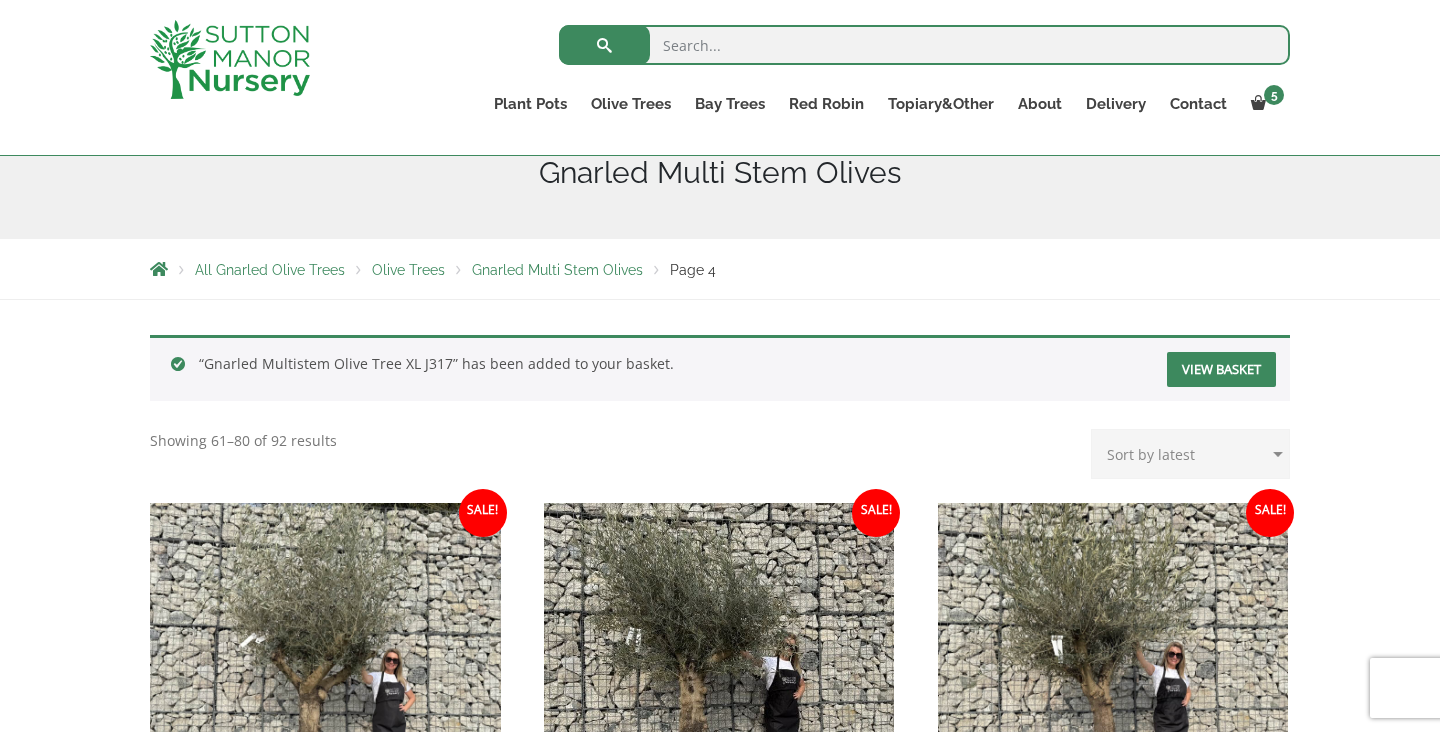 click on "View basket" at bounding box center (1221, 385) 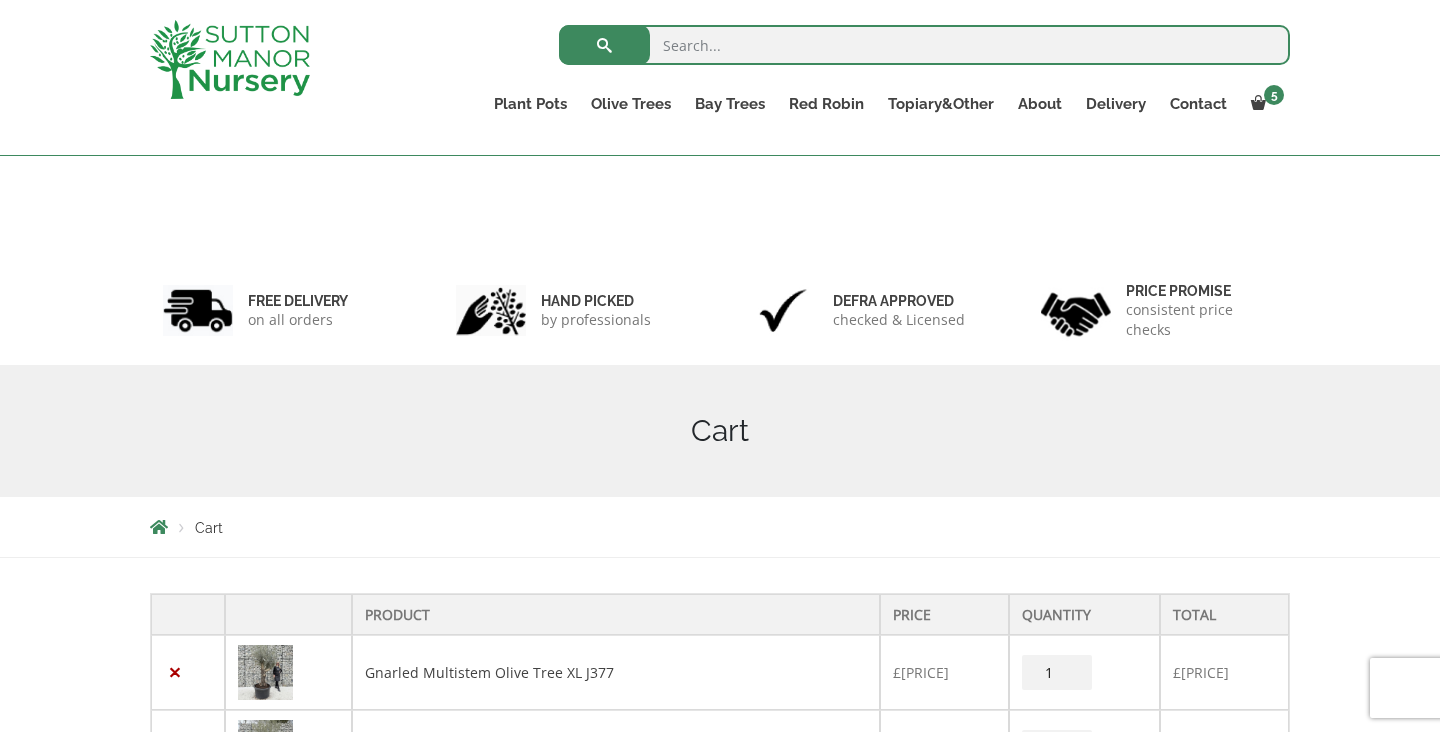 scroll, scrollTop: 431, scrollLeft: 0, axis: vertical 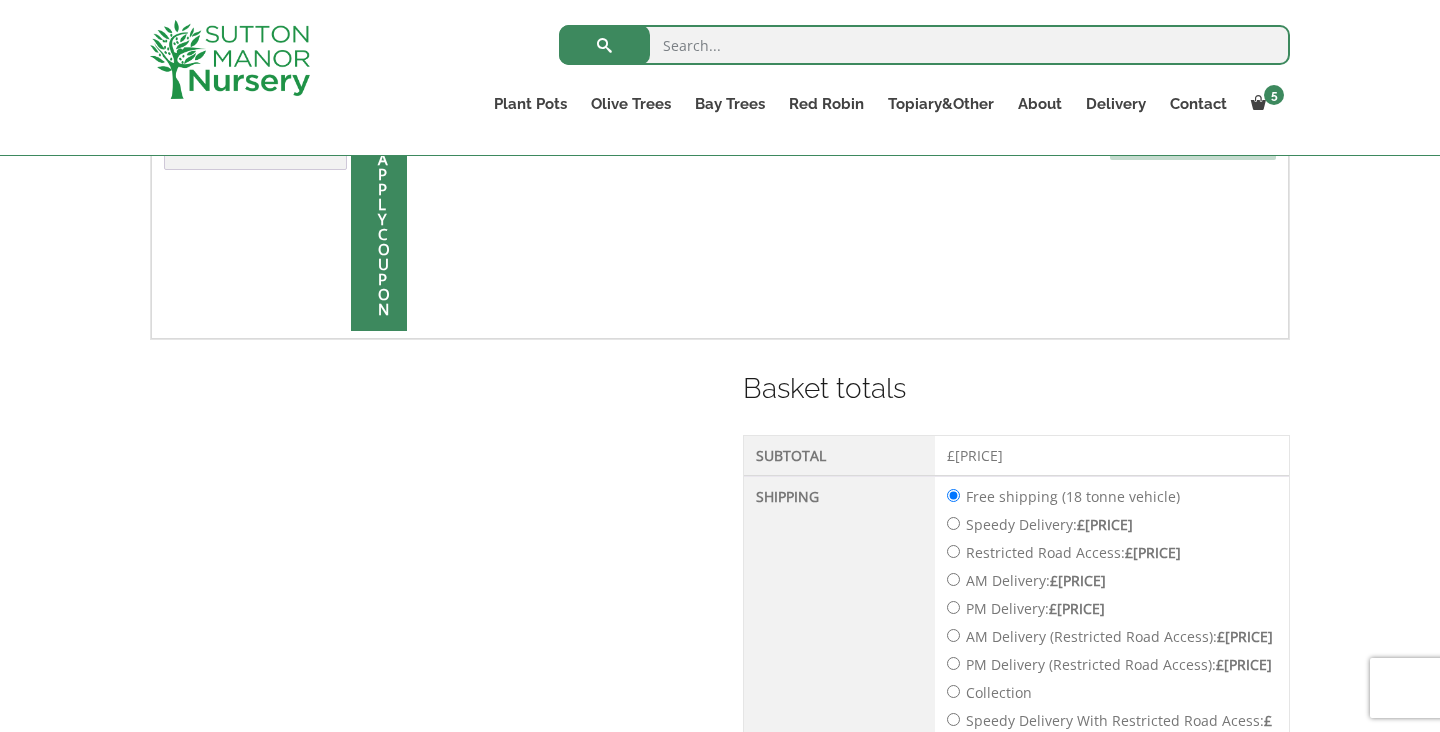 click on "Speedy Delivery:  £ 40.00" at bounding box center (953, 547) 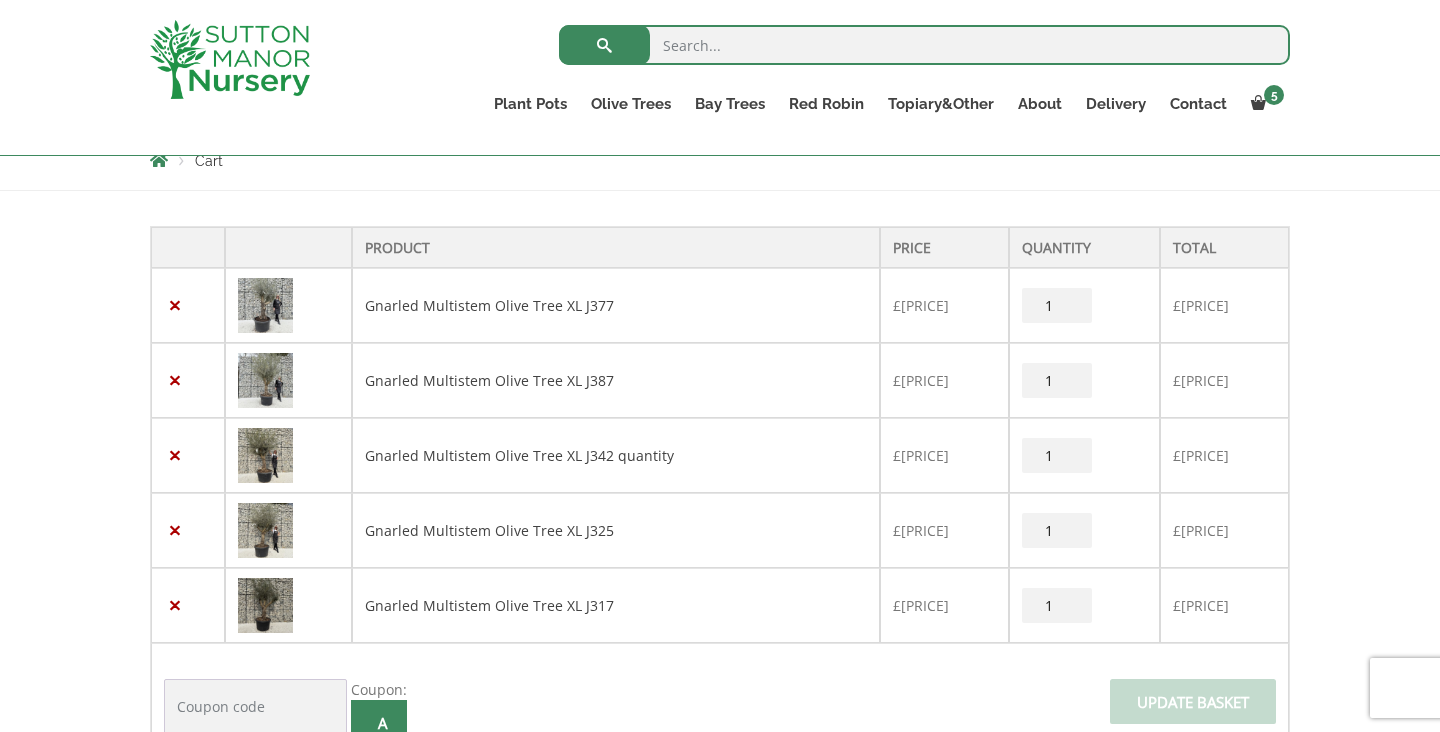 scroll, scrollTop: 439, scrollLeft: 0, axis: vertical 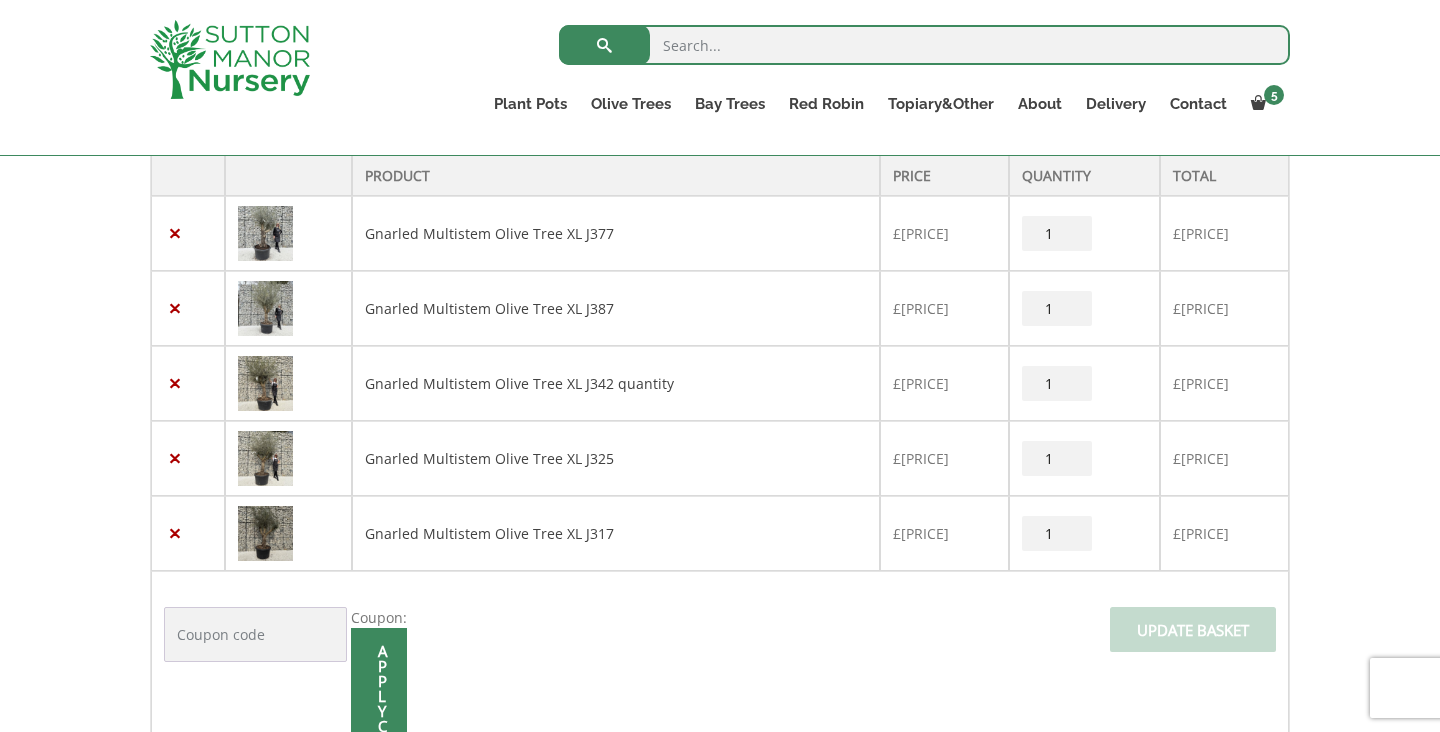 click at bounding box center [273, 557] 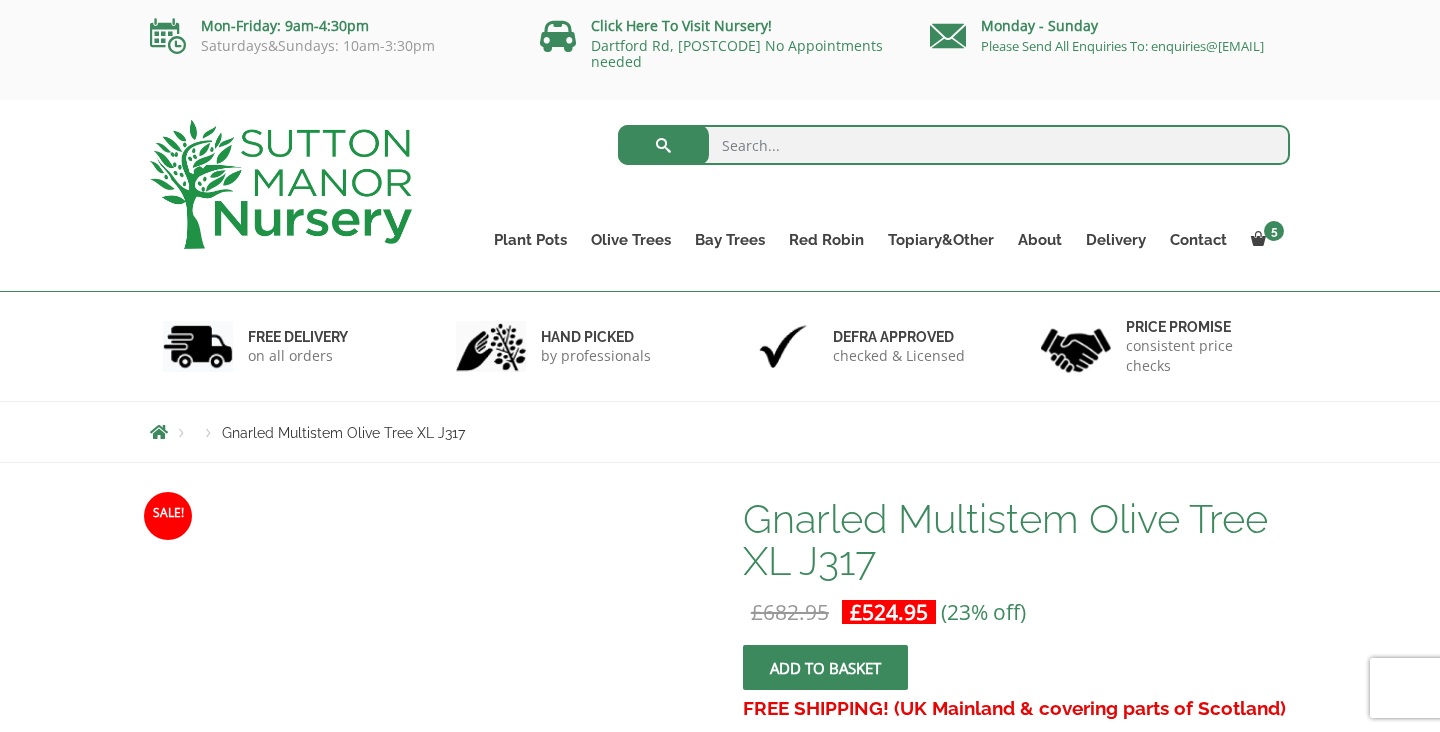scroll, scrollTop: 0, scrollLeft: 0, axis: both 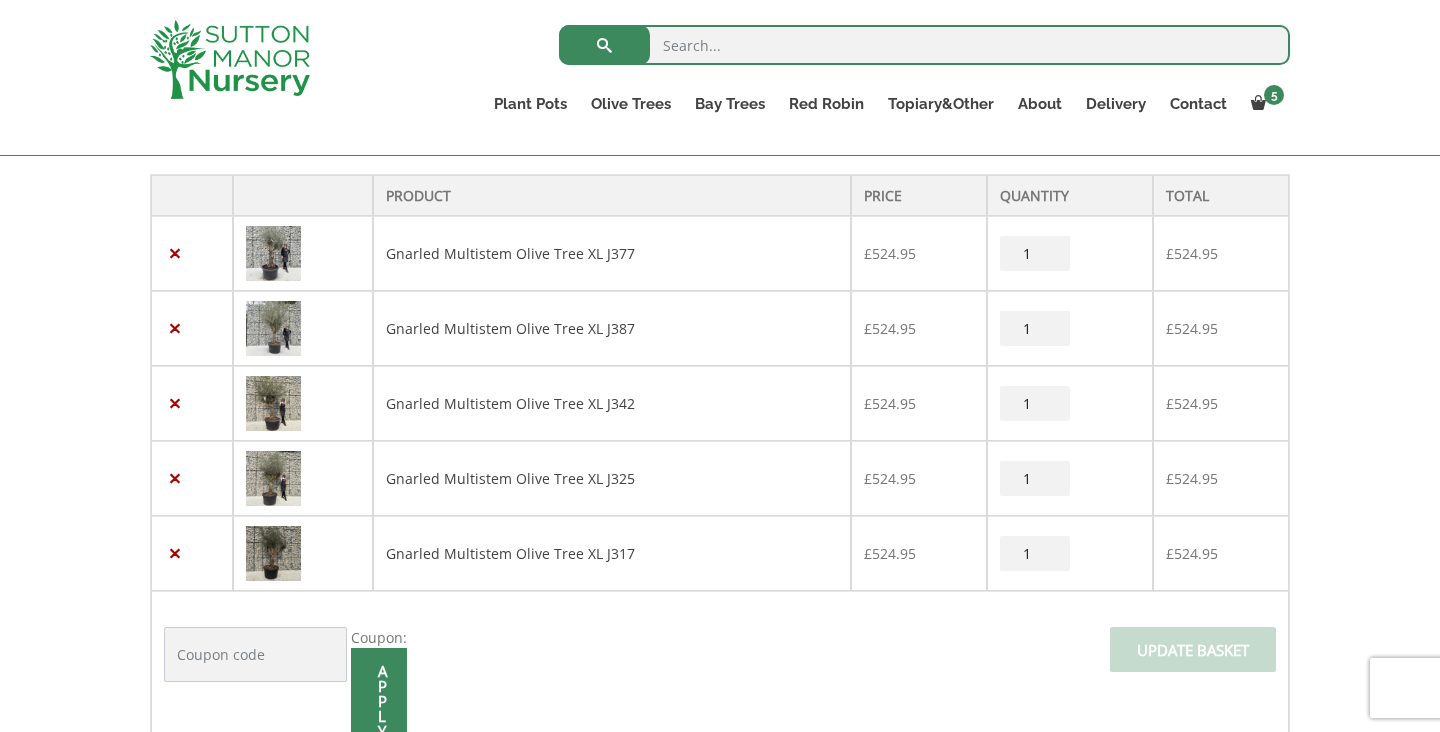 type on "0" 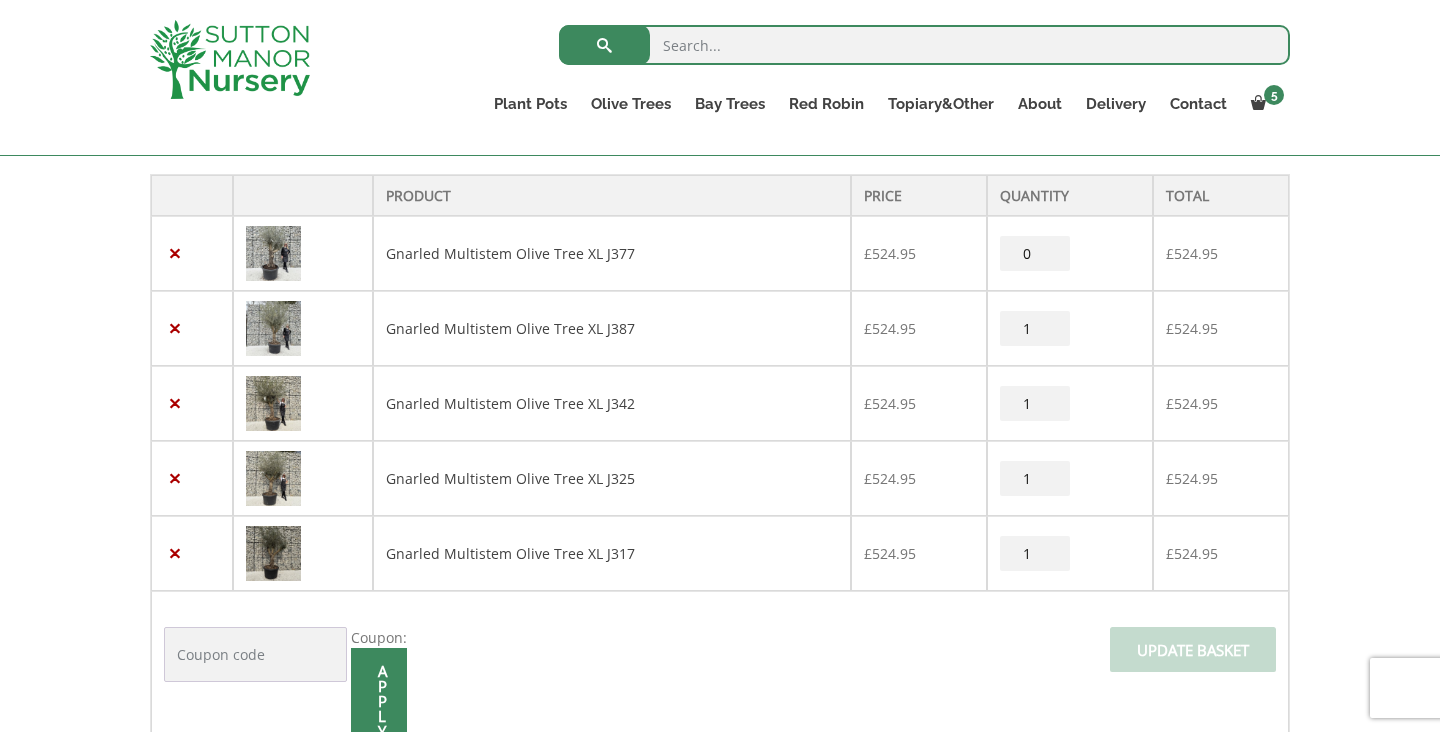 click on "0" at bounding box center [1035, 269] 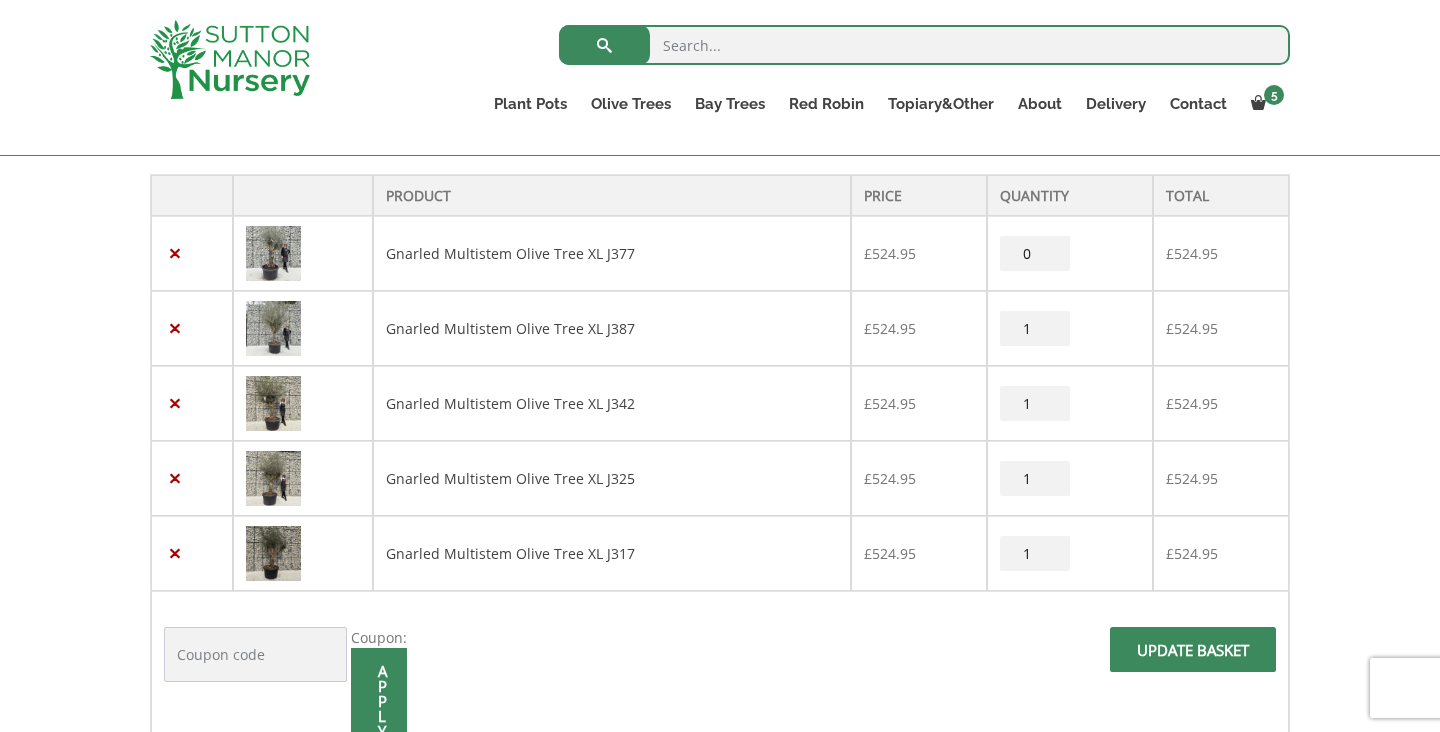 click at bounding box center (1193, 672) 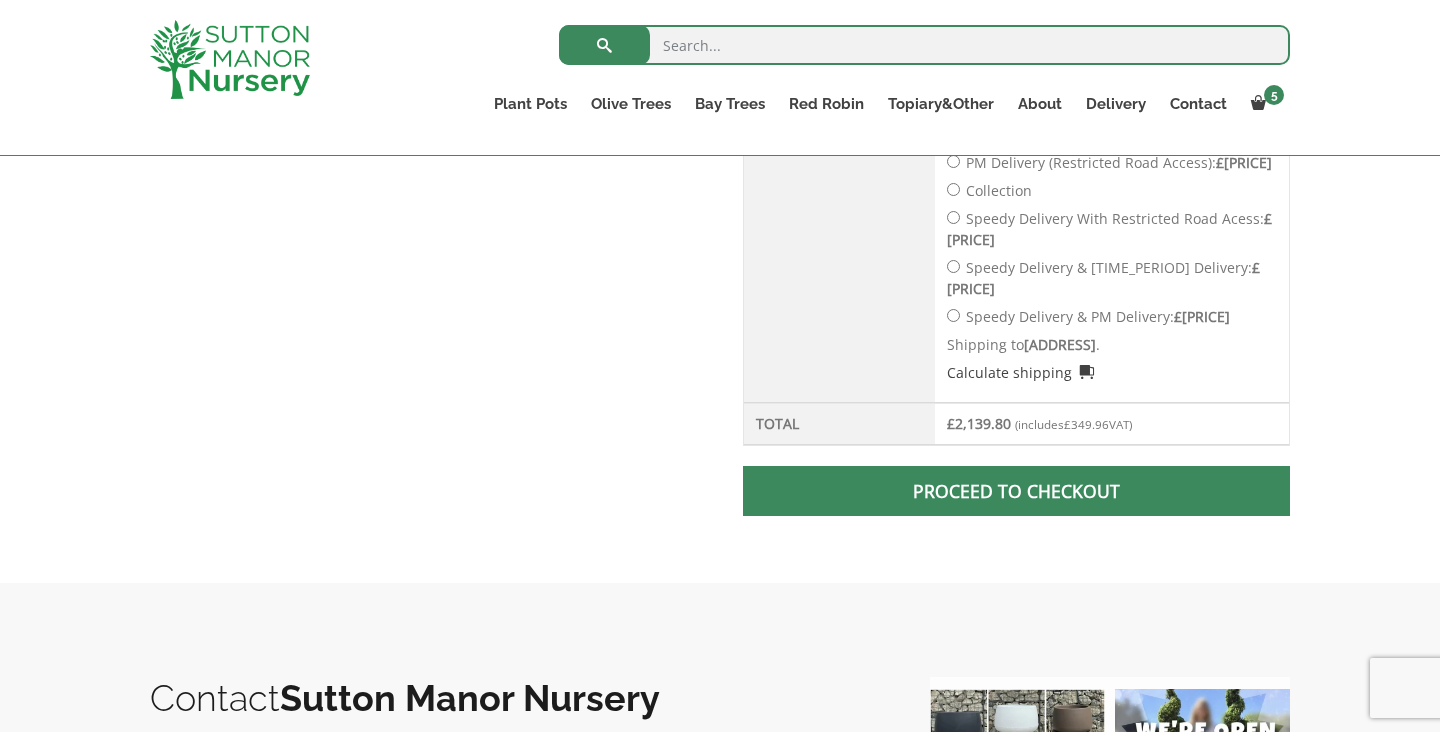 scroll, scrollTop: 1427, scrollLeft: 0, axis: vertical 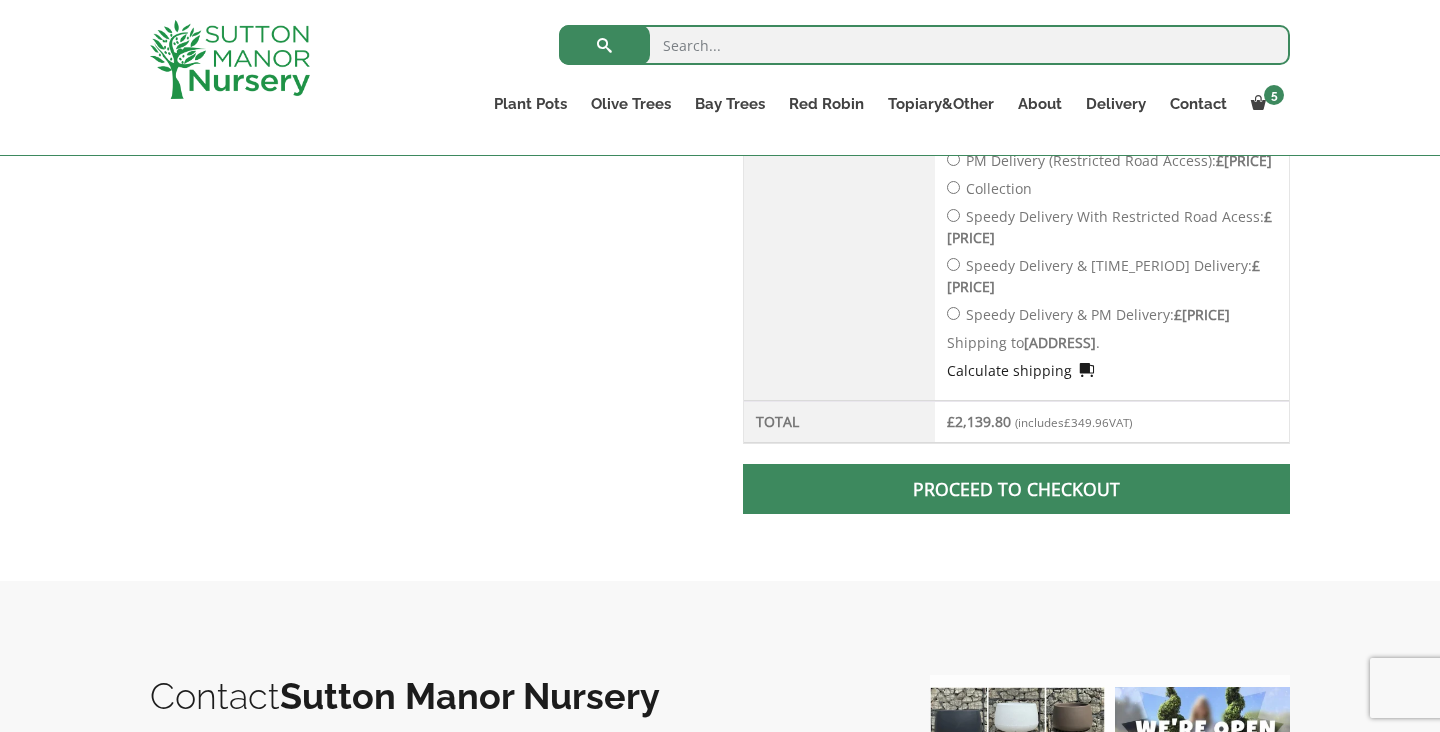 click on "Calculate shipping" at bounding box center [1021, 365] 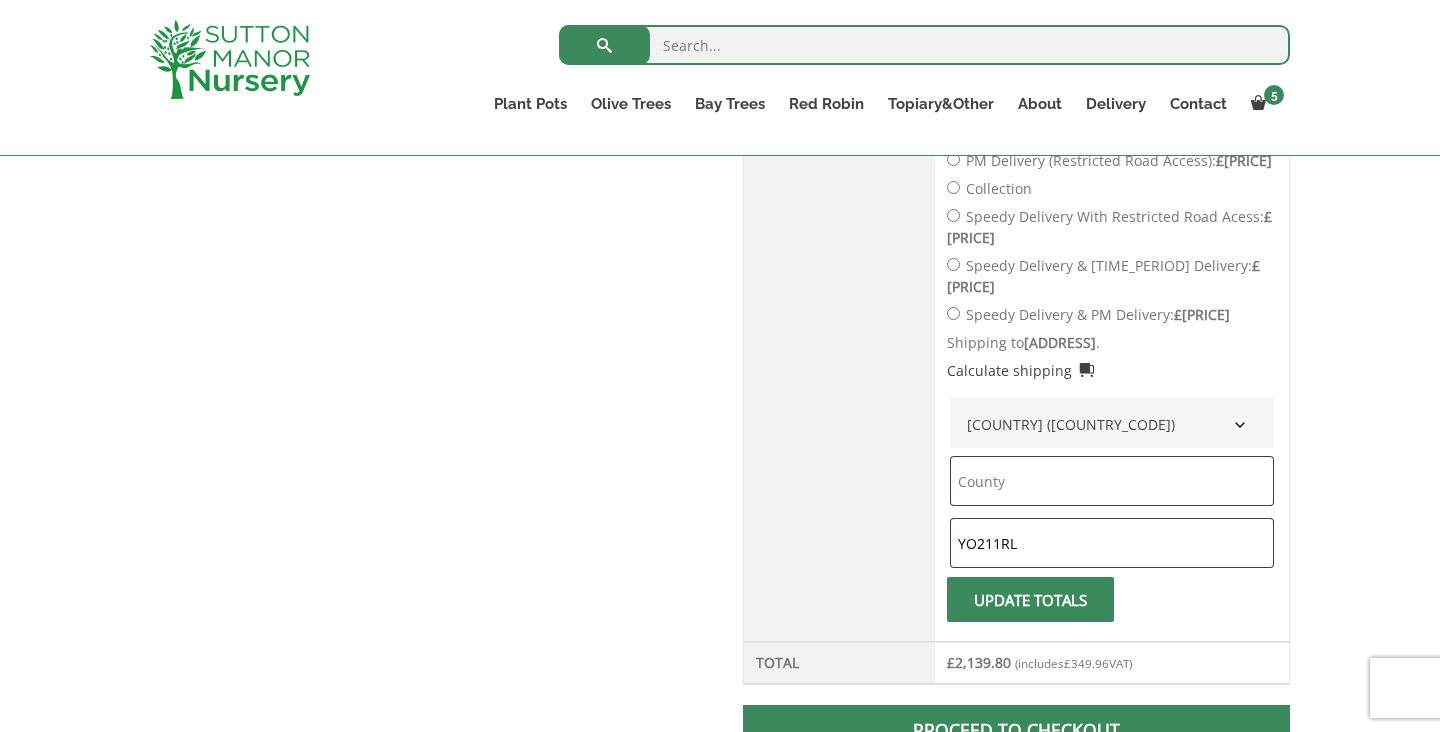 click on "United Kingdom (UK)" at bounding box center [1112, 419] 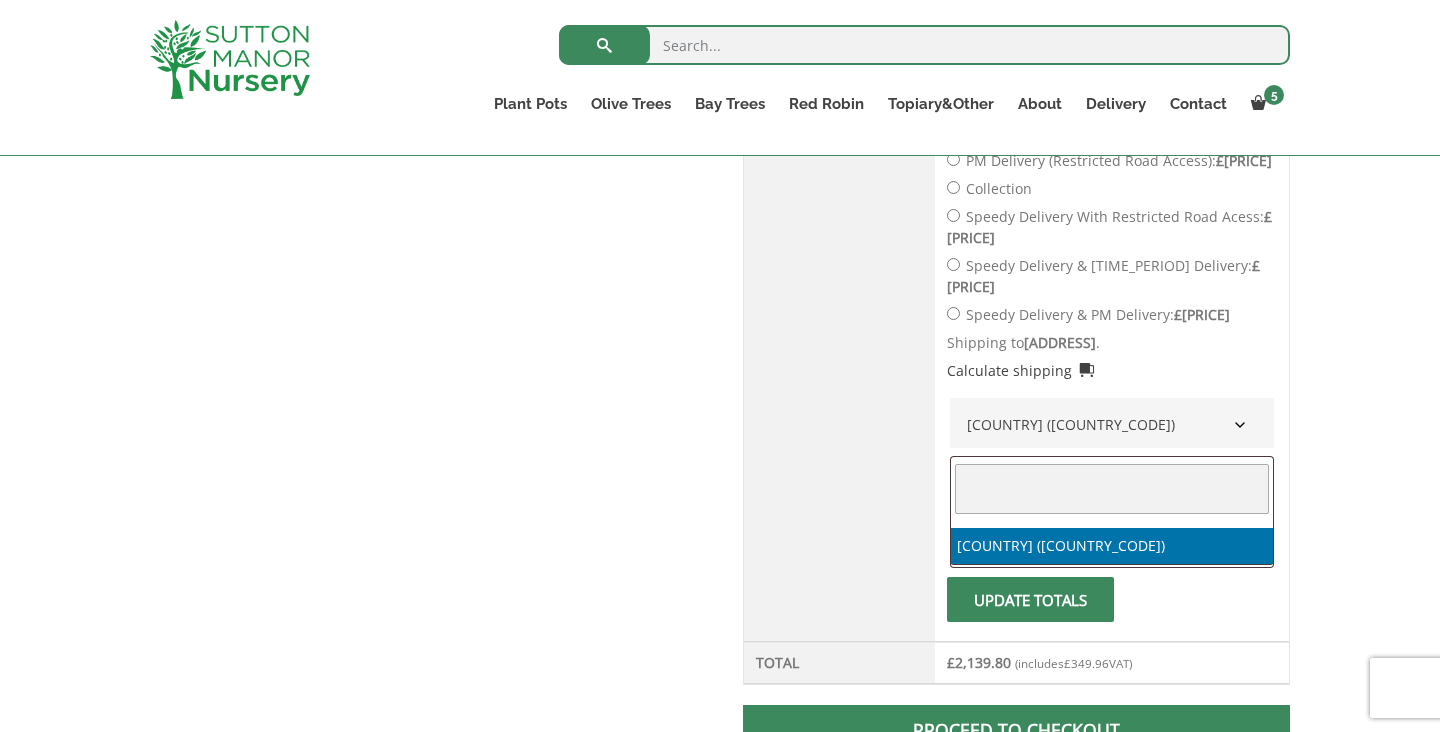 click on "United Kingdom (UK)" at bounding box center [1112, 419] 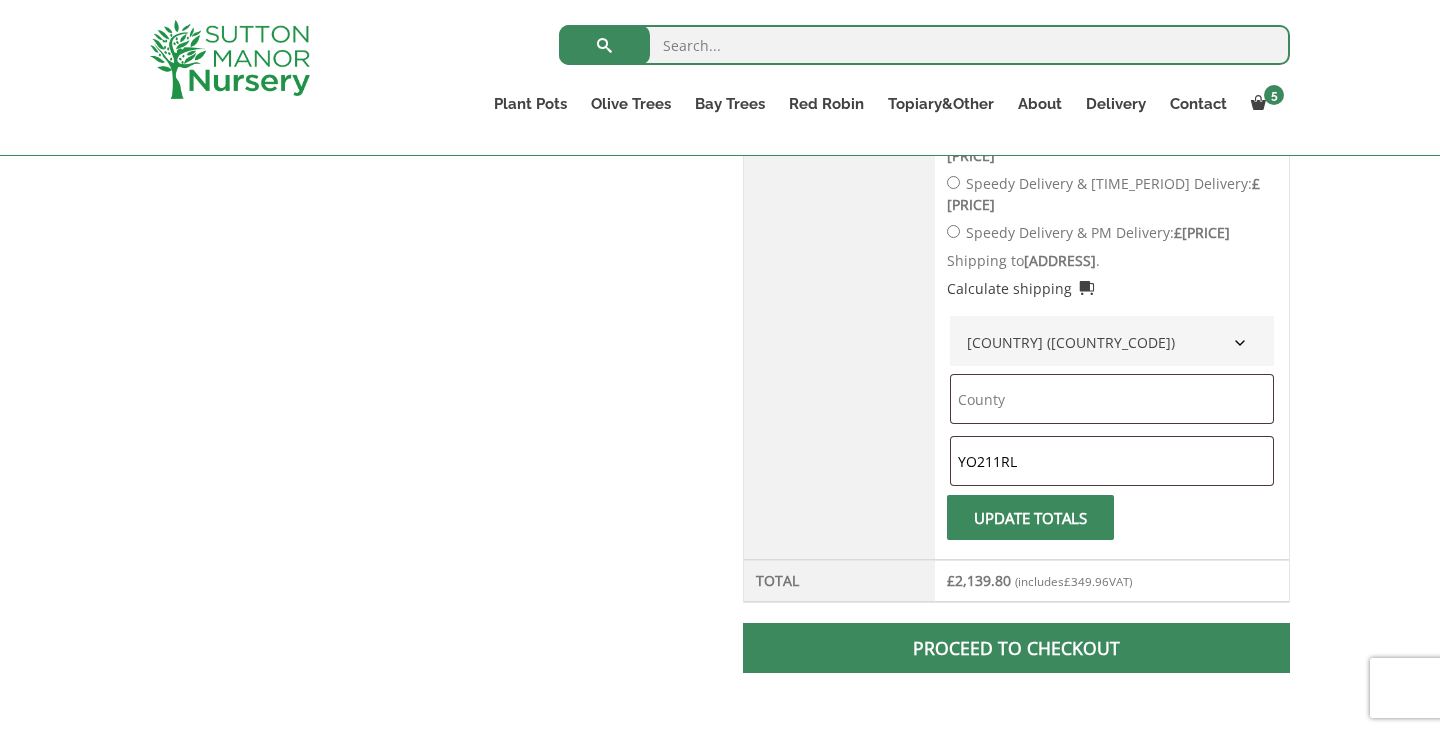 scroll, scrollTop: 1517, scrollLeft: 0, axis: vertical 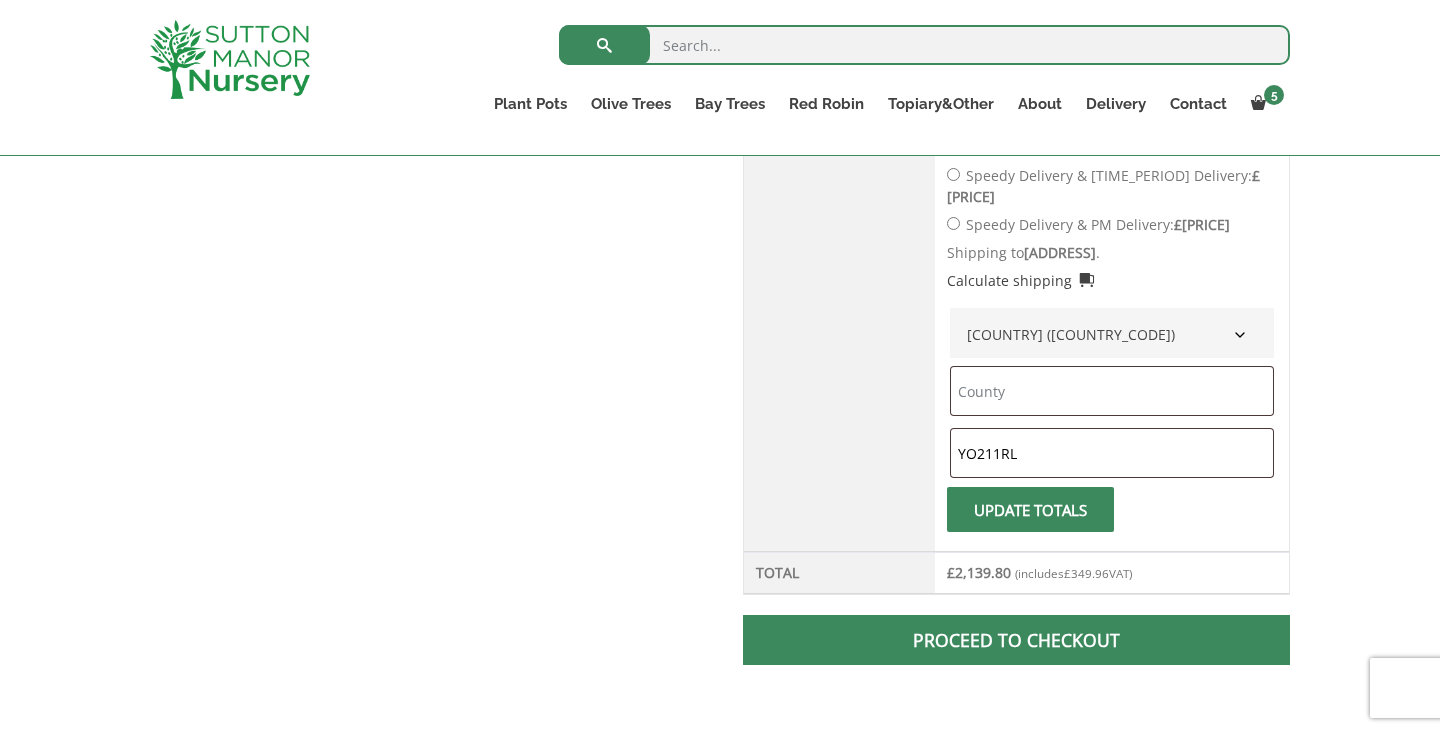 click on "Update totals" at bounding box center [1030, 504] 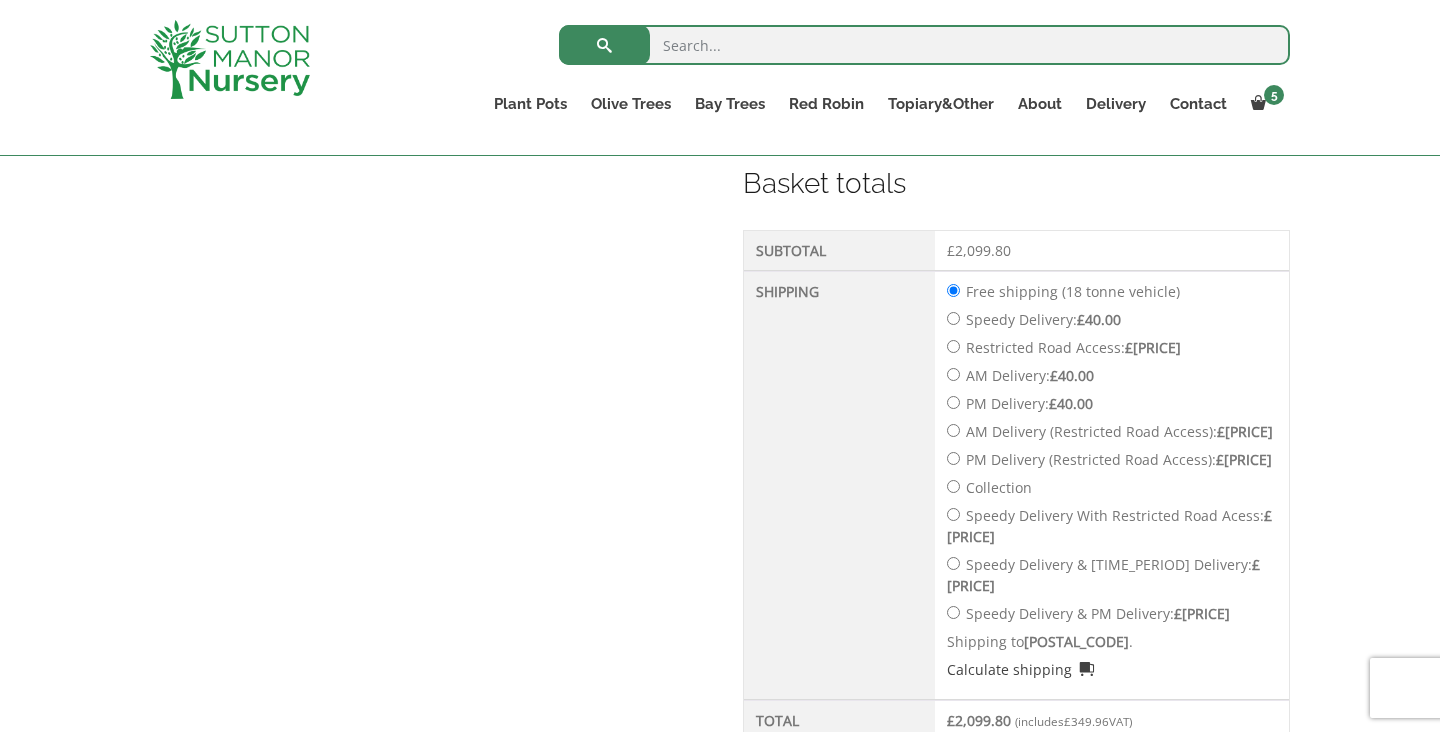 scroll, scrollTop: 962, scrollLeft: 0, axis: vertical 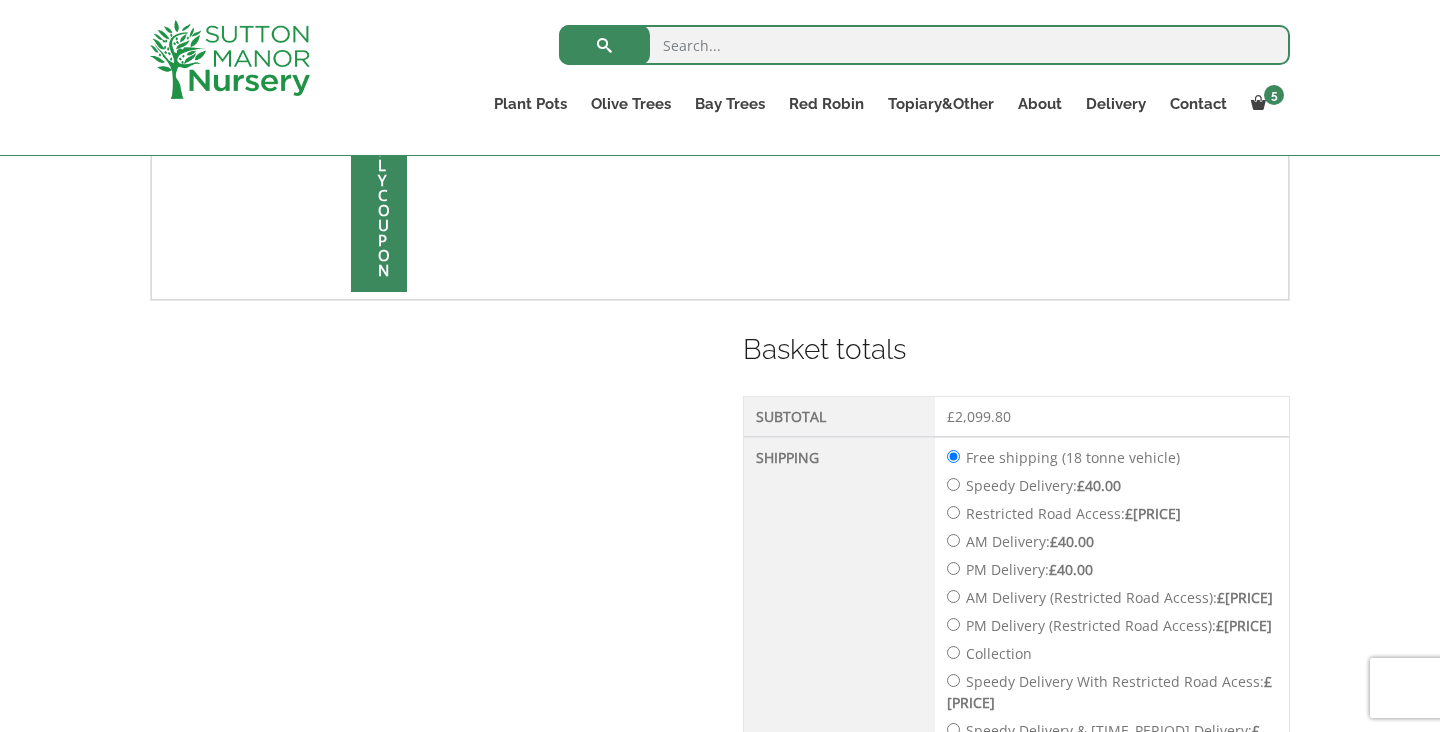 click on "Speedy Delivery:  £ 40.00" at bounding box center (953, 500) 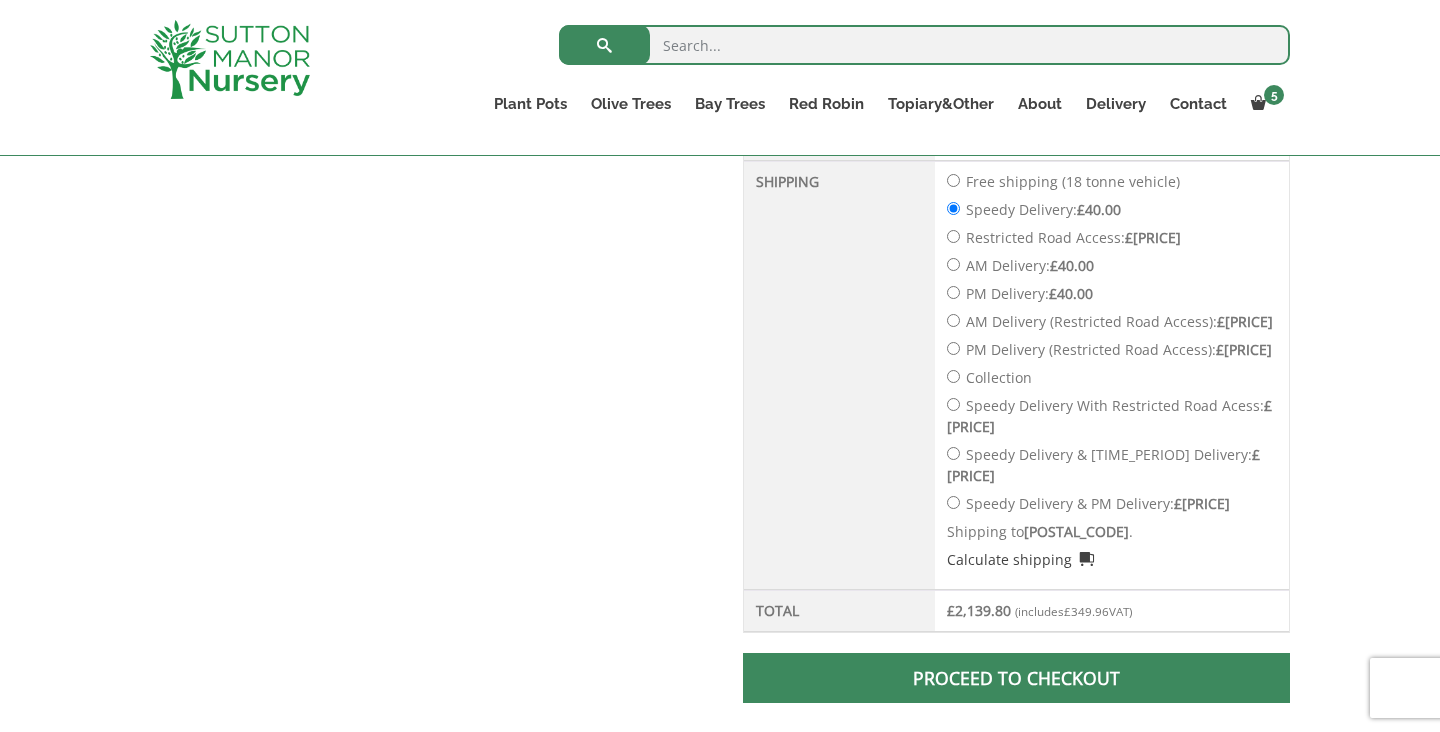 scroll, scrollTop: 1248, scrollLeft: 0, axis: vertical 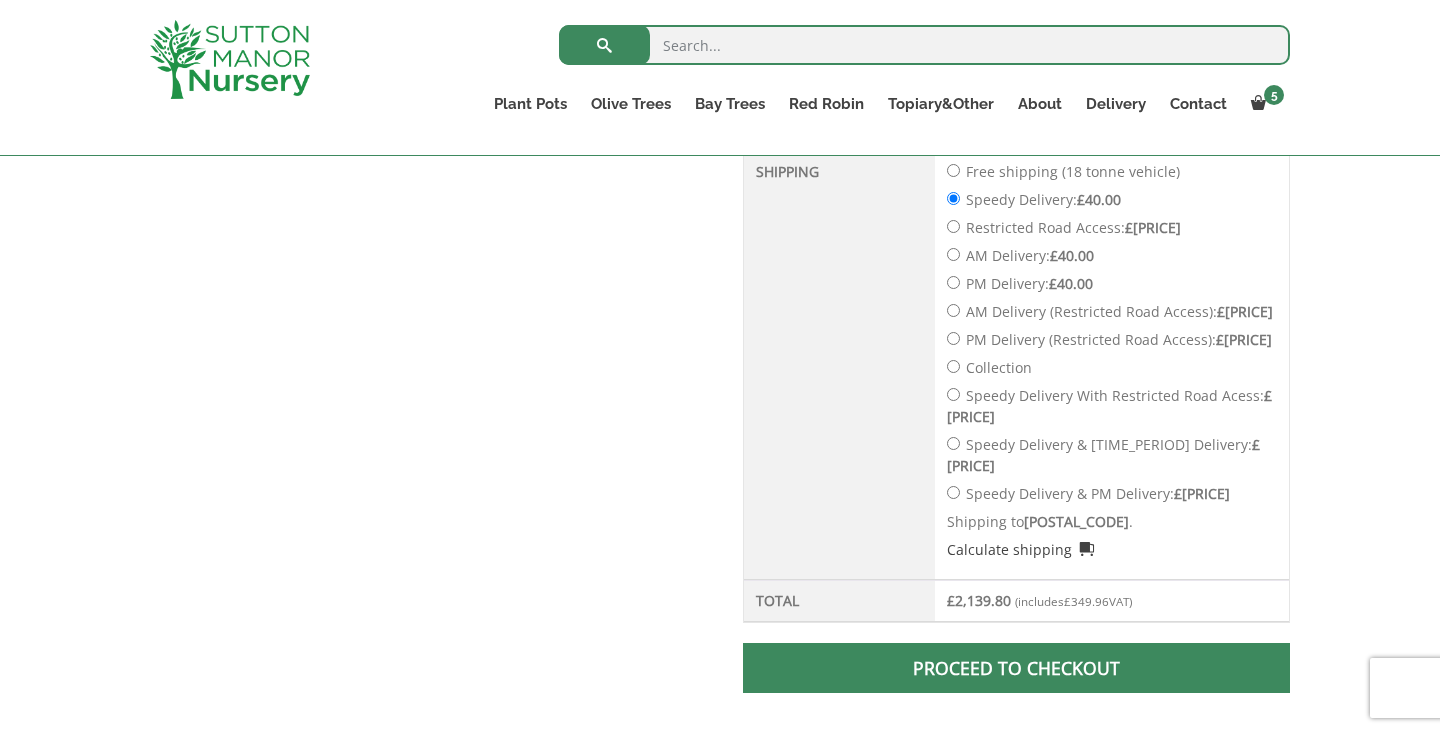 click at bounding box center [1016, 663] 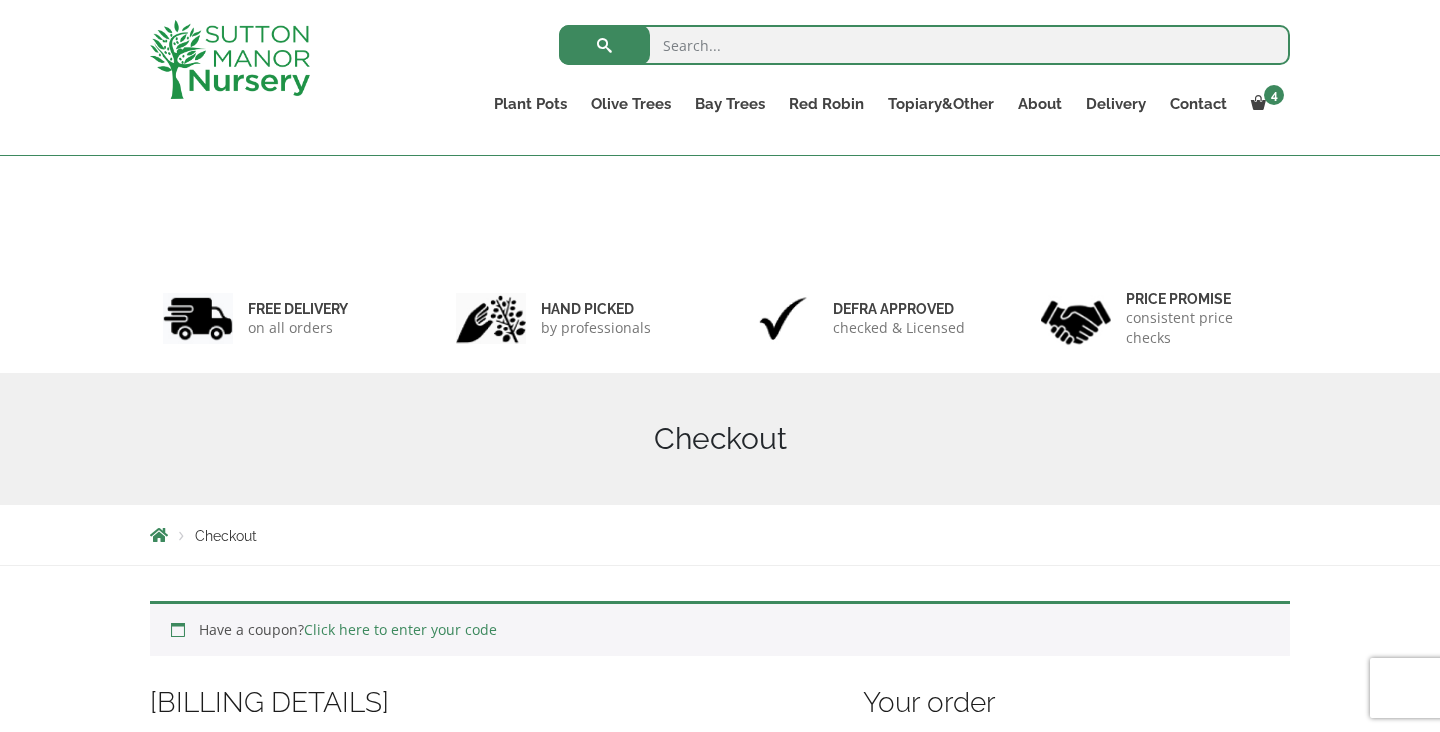 scroll, scrollTop: 250, scrollLeft: 0, axis: vertical 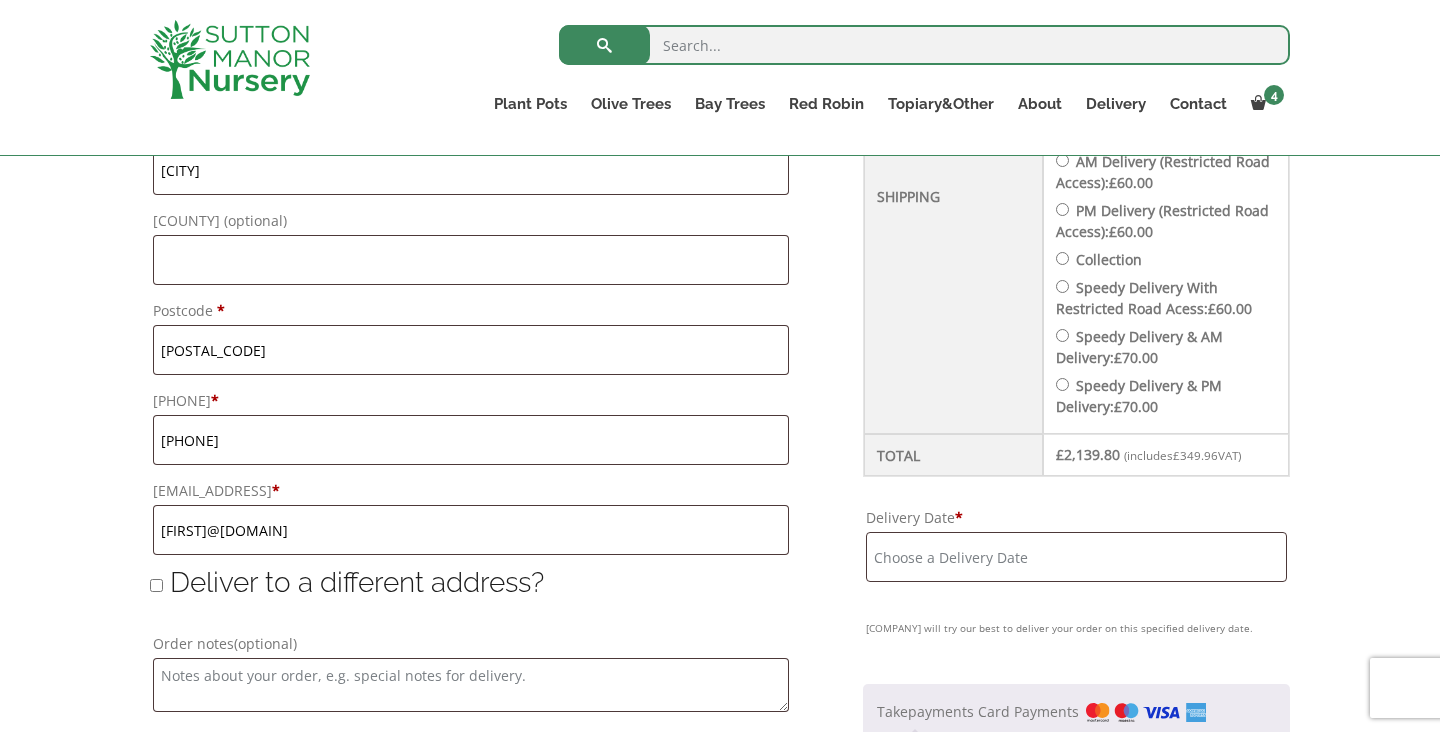 click on "Delivery Date *" at bounding box center (1076, 557) 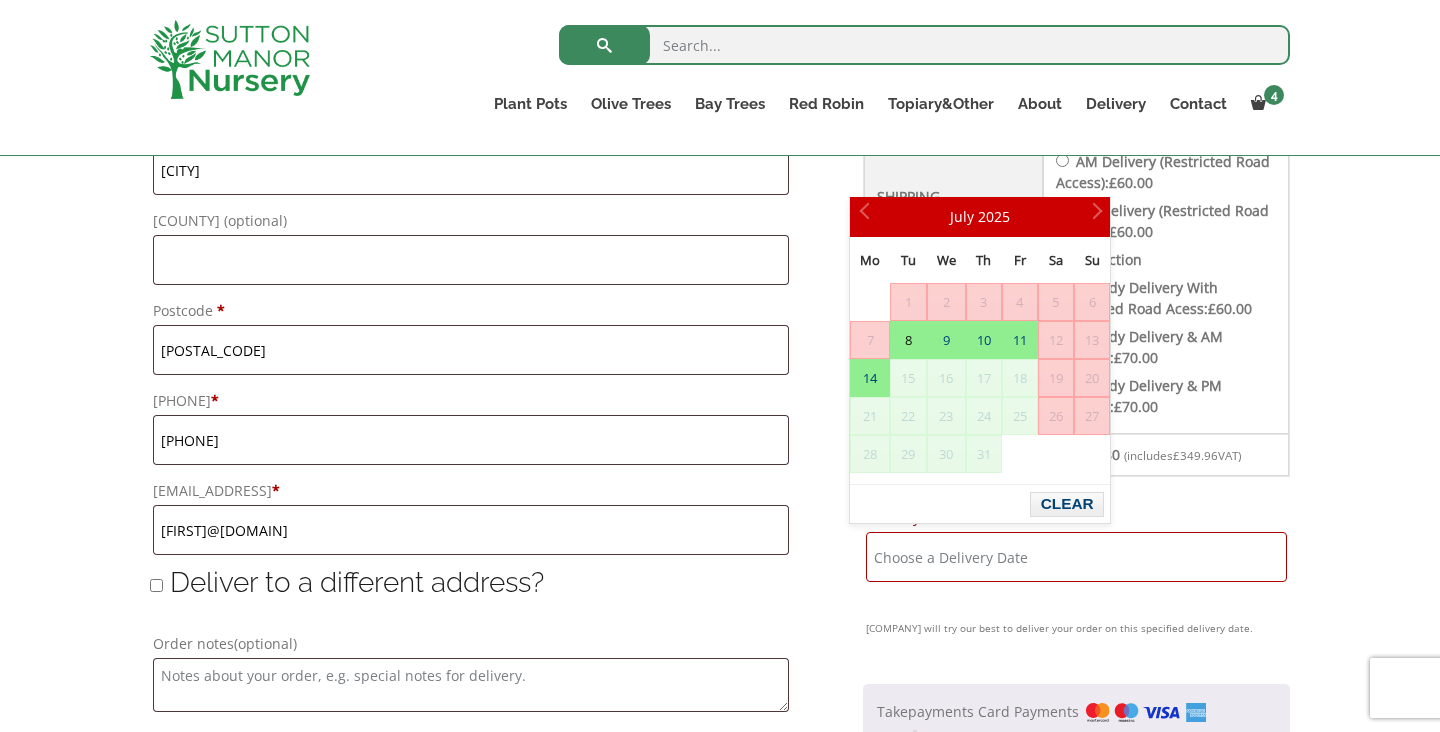 click on "8" at bounding box center (908, 340) 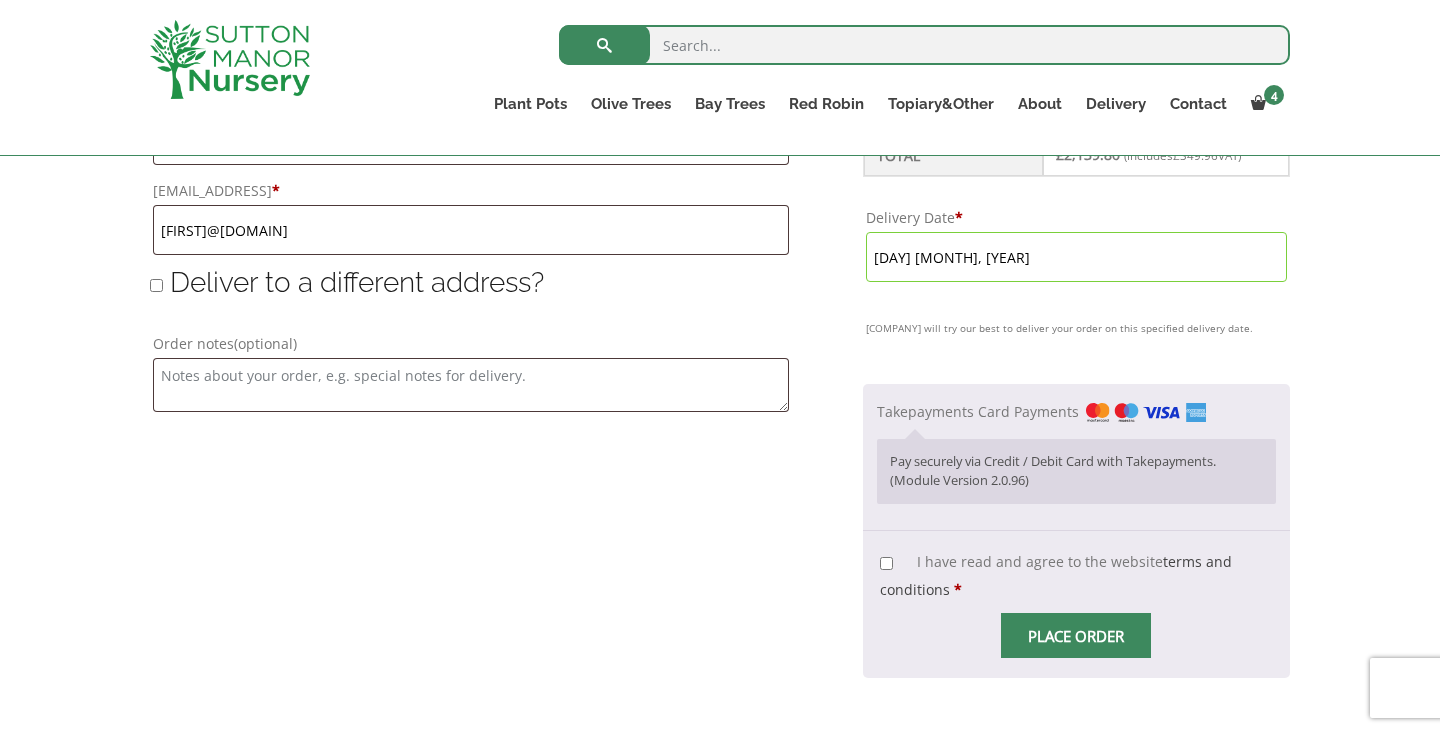 scroll, scrollTop: 1461, scrollLeft: 0, axis: vertical 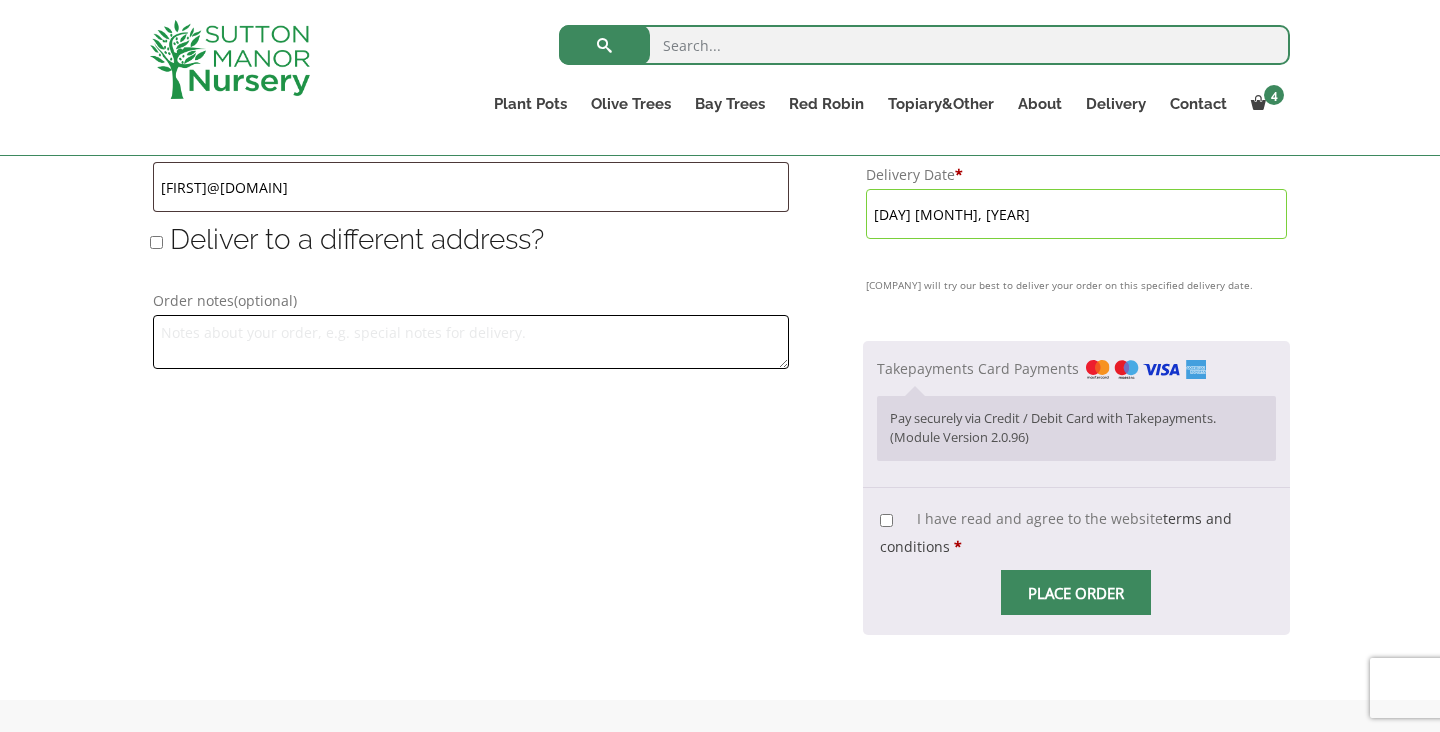 click on "Order notes (optional)" at bounding box center (471, 342) 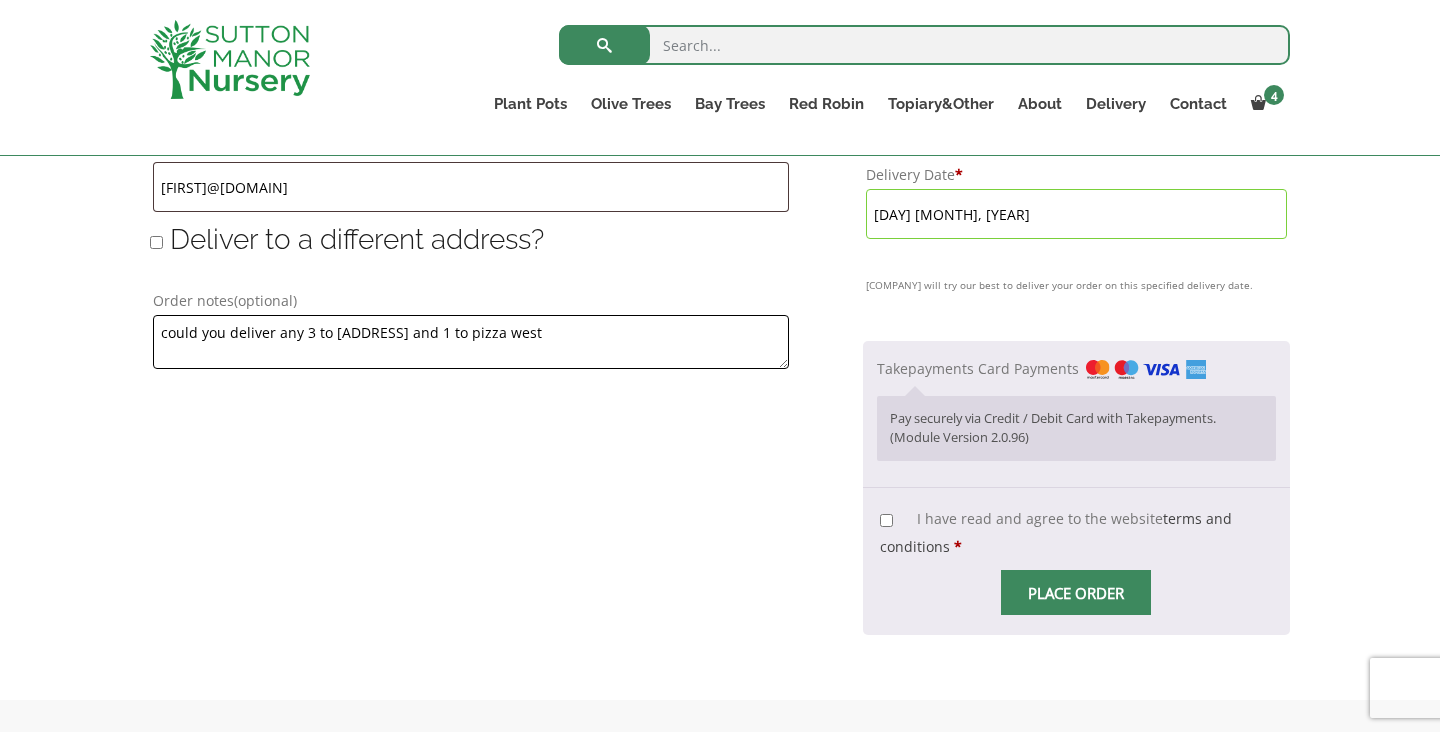 click on "could you deliver any 3 to [ADDRESS] and 1 to pizza west" at bounding box center (471, 342) 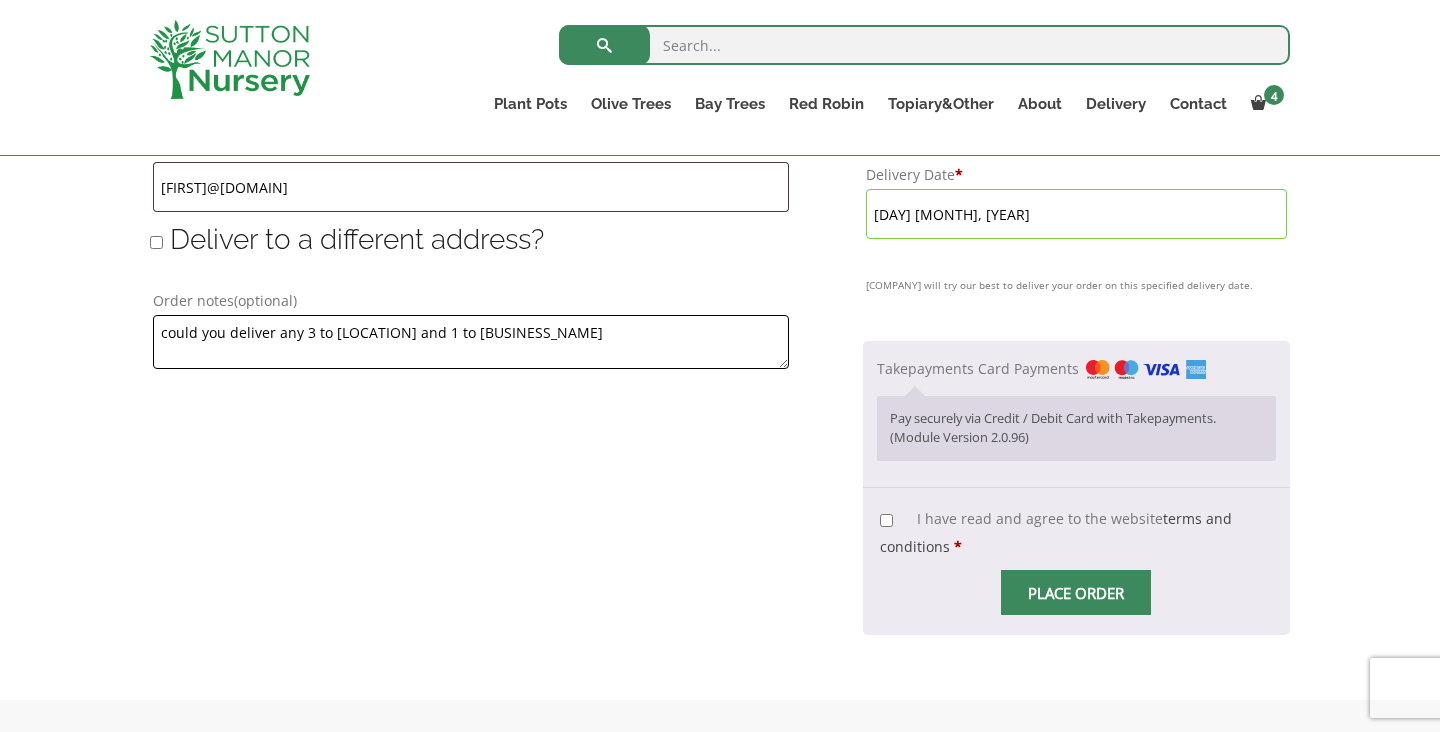 click on "could you deliver any 3 to [LOCATION] and 1 to [BUSINESS_NAME]" at bounding box center (471, 342) 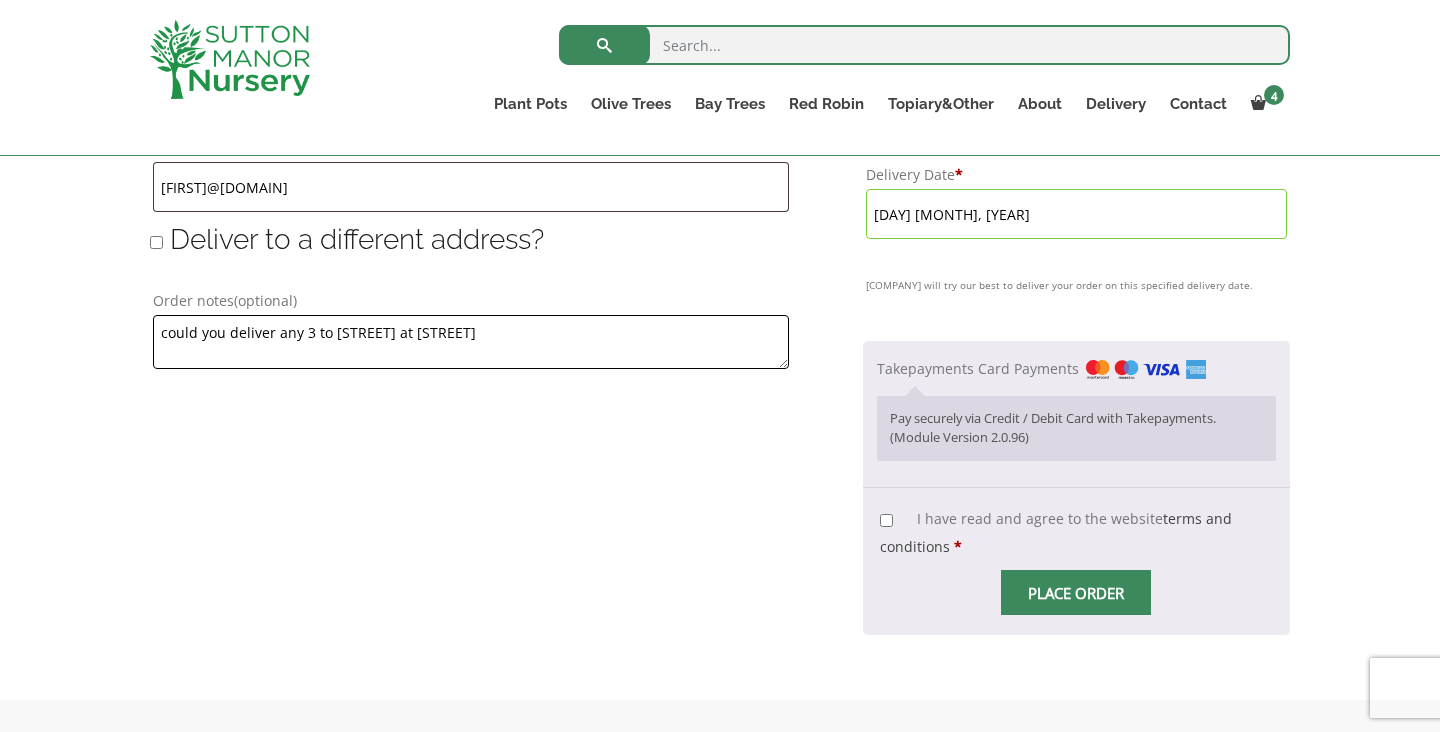 click on "could you deliver any 3 to [STREET] at [STREET]" at bounding box center (471, 342) 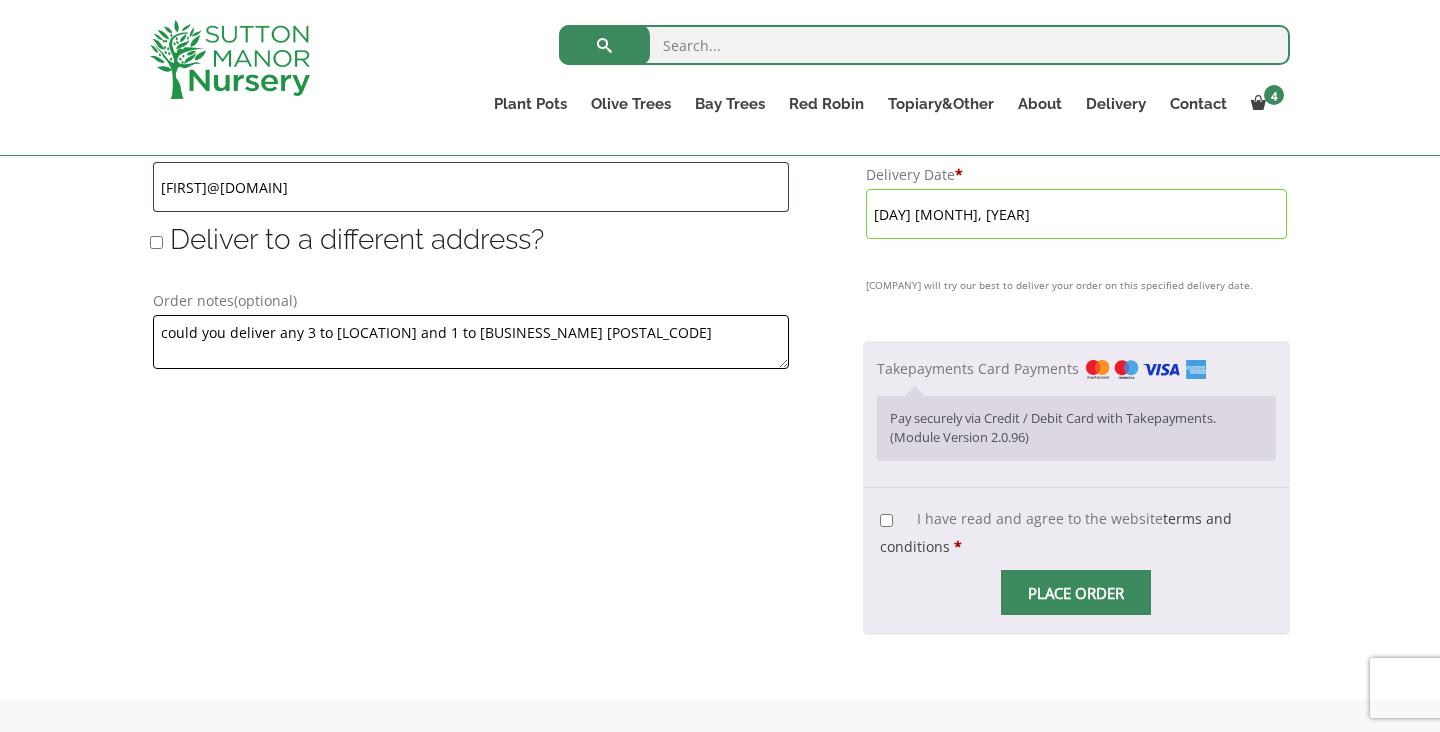 click on "could you deliver any 3 to [LOCATION] and 1 to [BUSINESS_NAME] [POSTAL_CODE]" at bounding box center [471, 342] 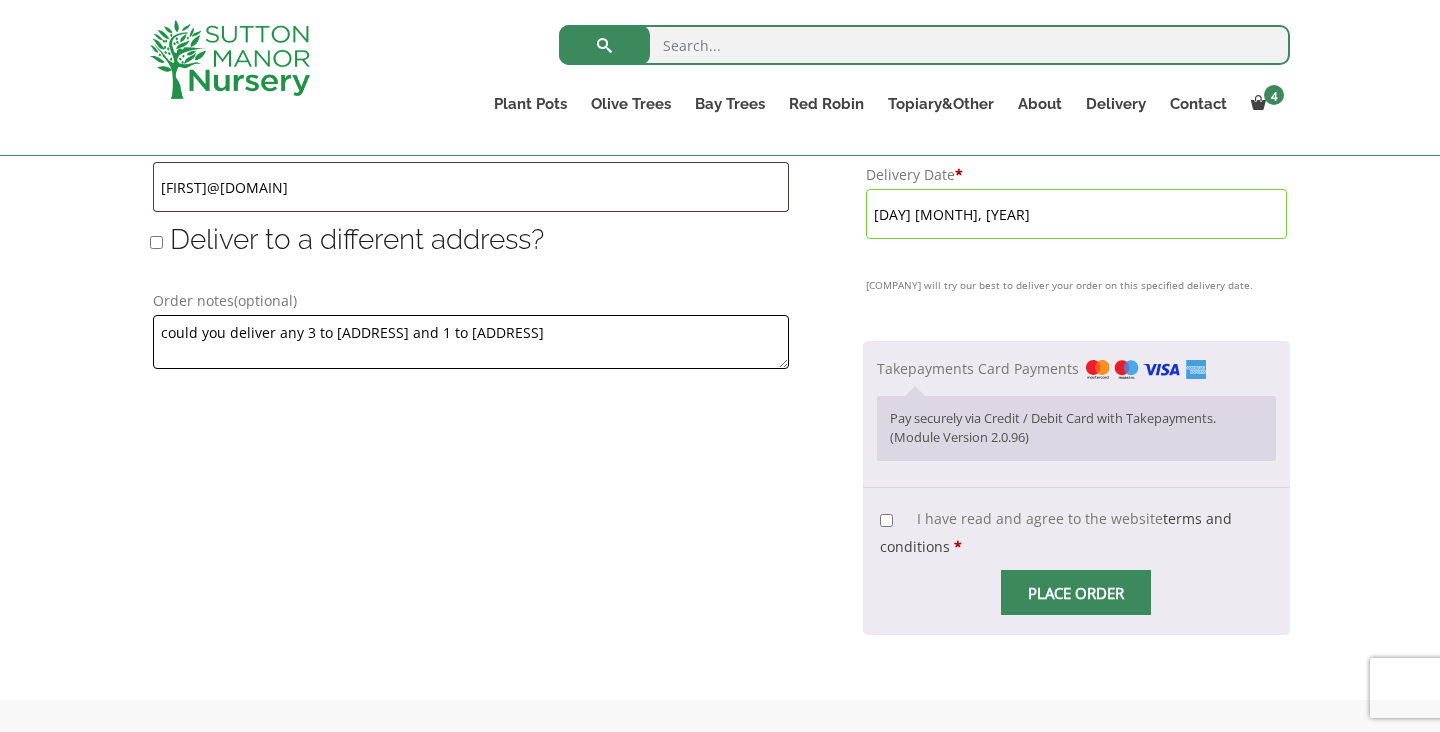 click on "could you deliver any 3 to [ADDRESS] and 1 to [ADDRESS]" at bounding box center (471, 342) 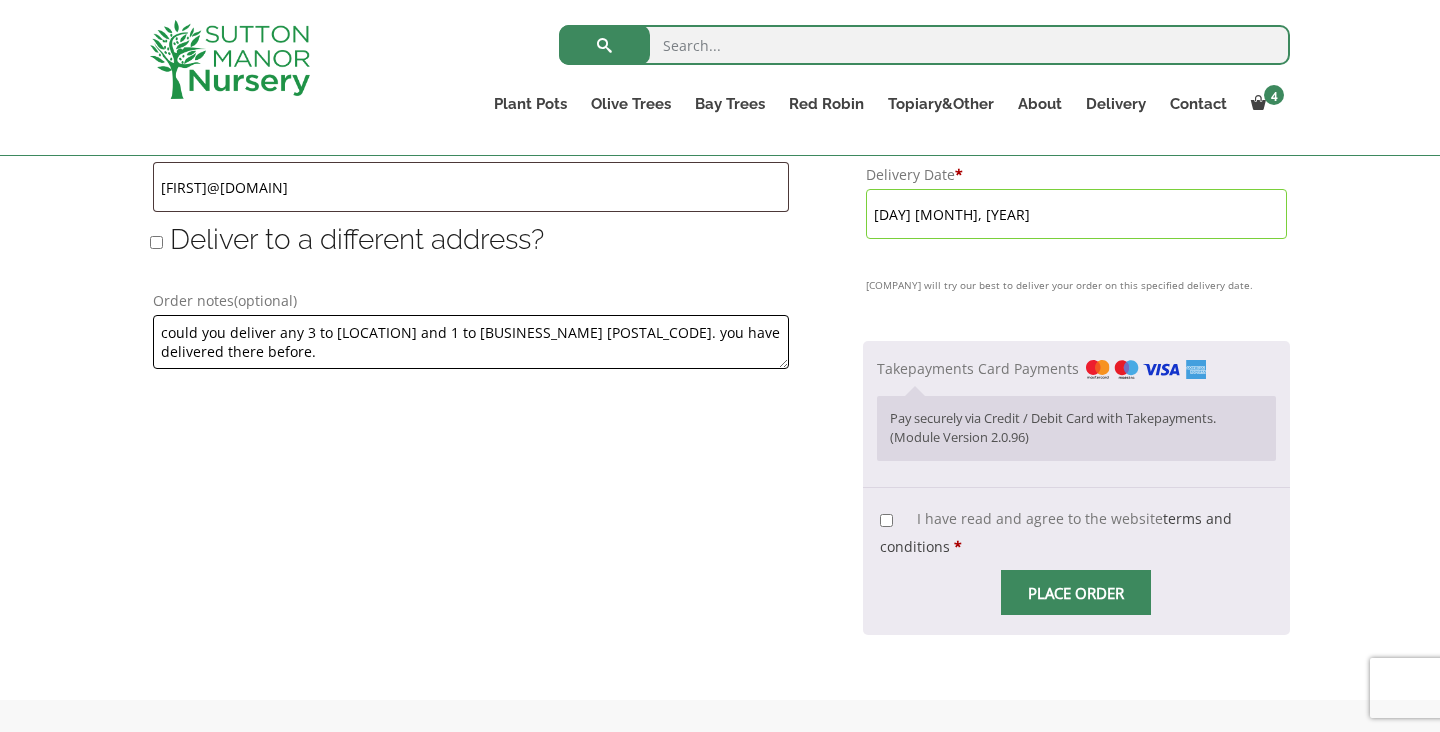 click on "could you deliver any 3 to [LOCATION] and 1 to [BUSINESS_NAME] [POSTAL_CODE]. you have delivered there before." at bounding box center (471, 342) 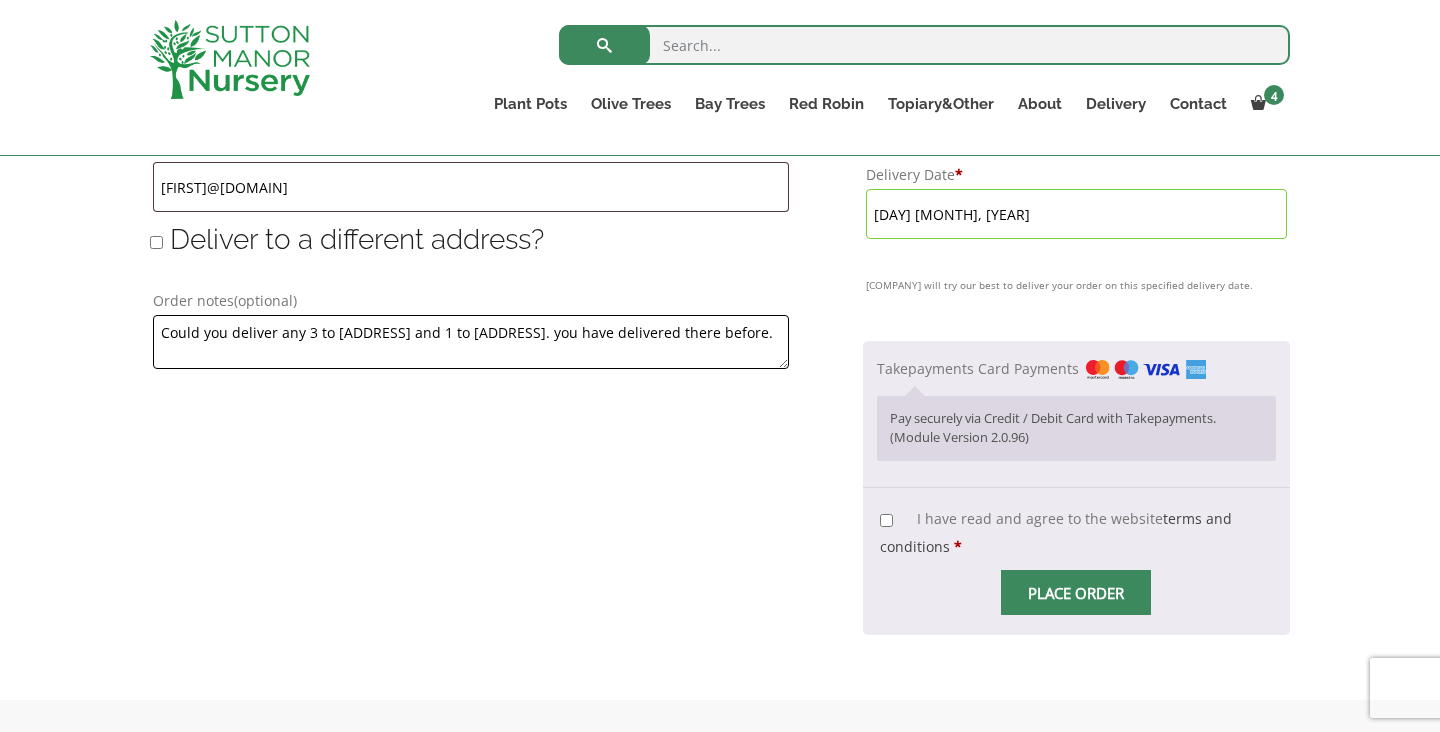 click on "Could you deliver any 3 to [ADDRESS] and 1 to [ADDRESS]. you have delivered there before." at bounding box center [471, 342] 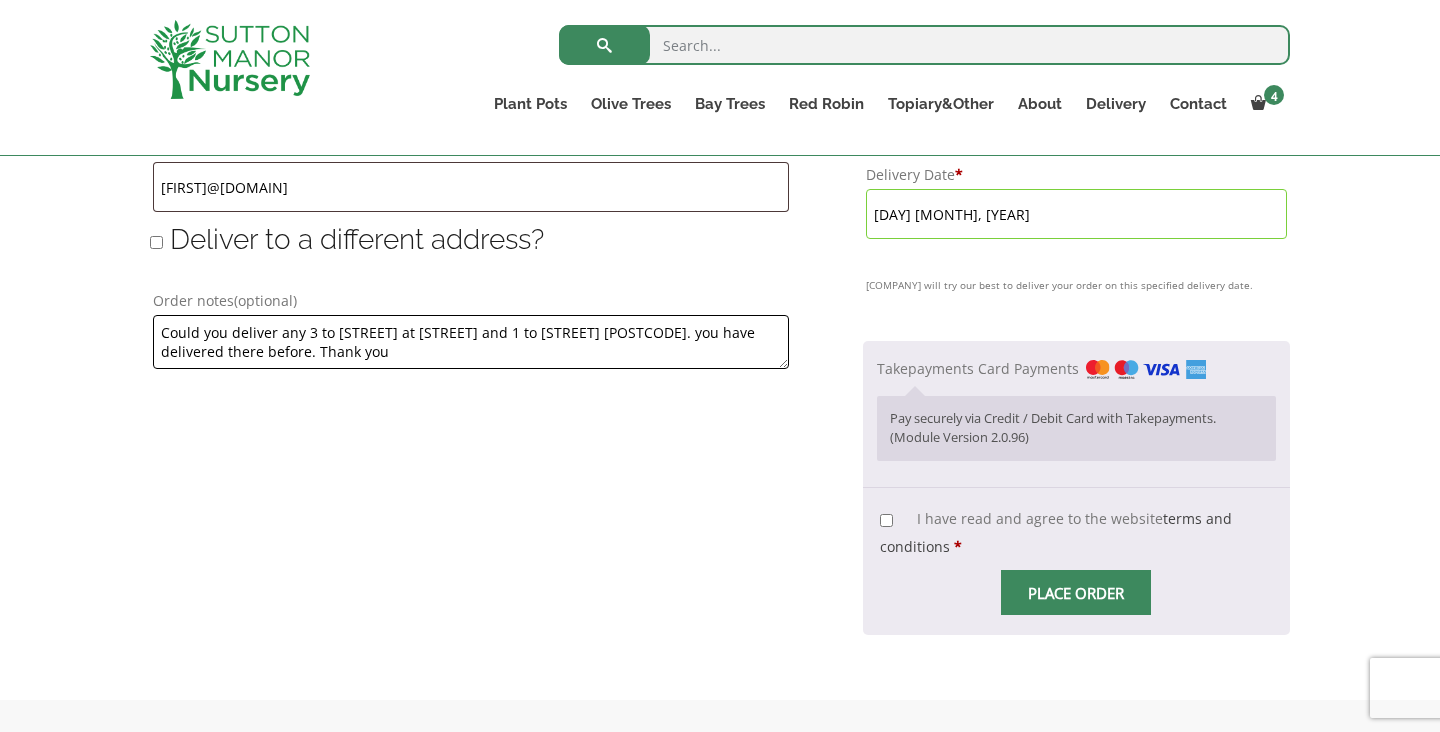 type on "Could you deliver any 3 to [LOCATION] and 1 to [BUSINESS_NAME] [POSTAL_CODE]. you have delivered there before. Thank you." 